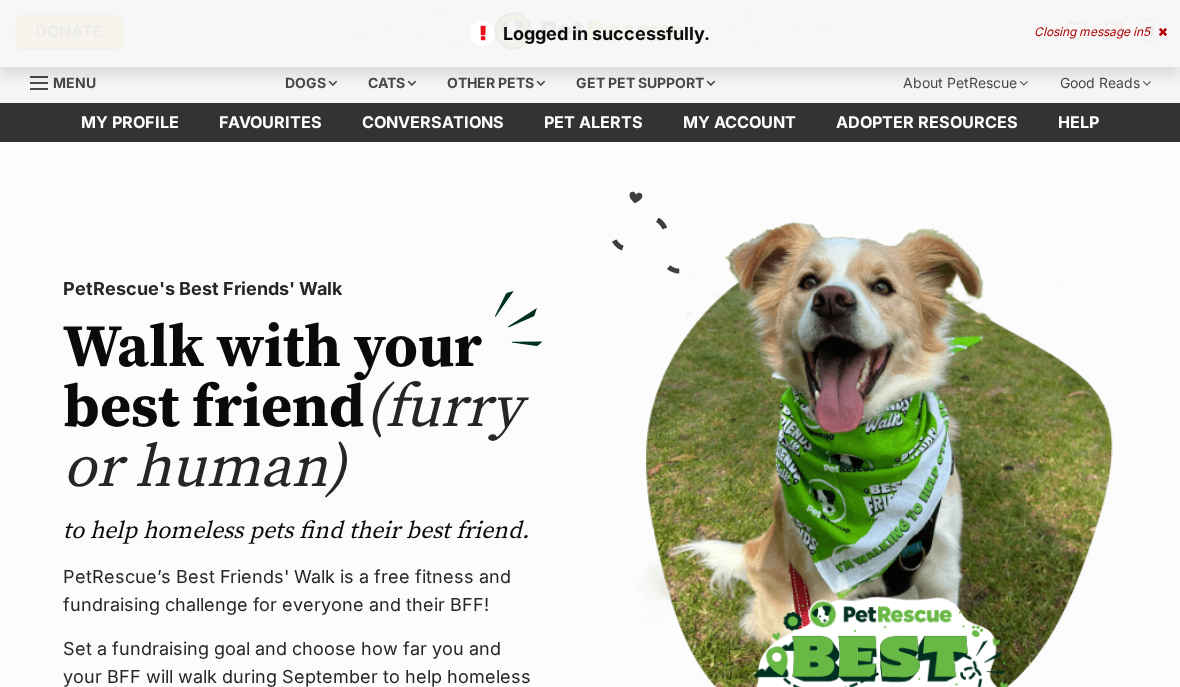 scroll, scrollTop: 0, scrollLeft: 0, axis: both 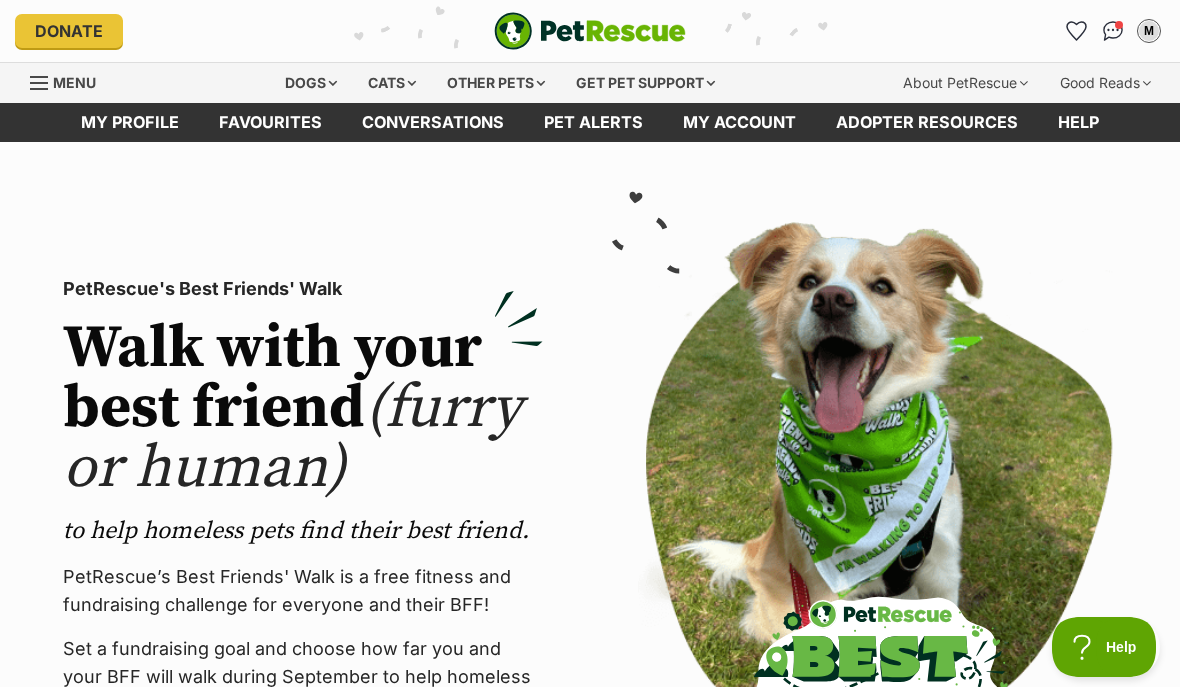 click on "Favourites" at bounding box center [270, 122] 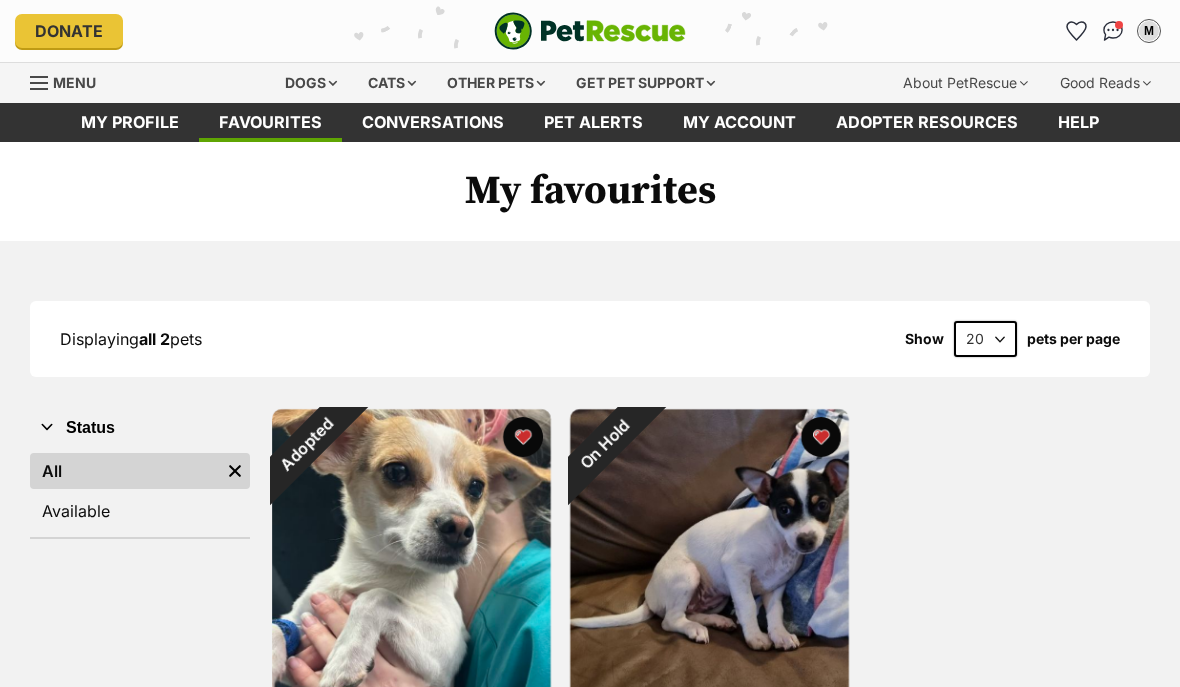 scroll, scrollTop: 0, scrollLeft: 0, axis: both 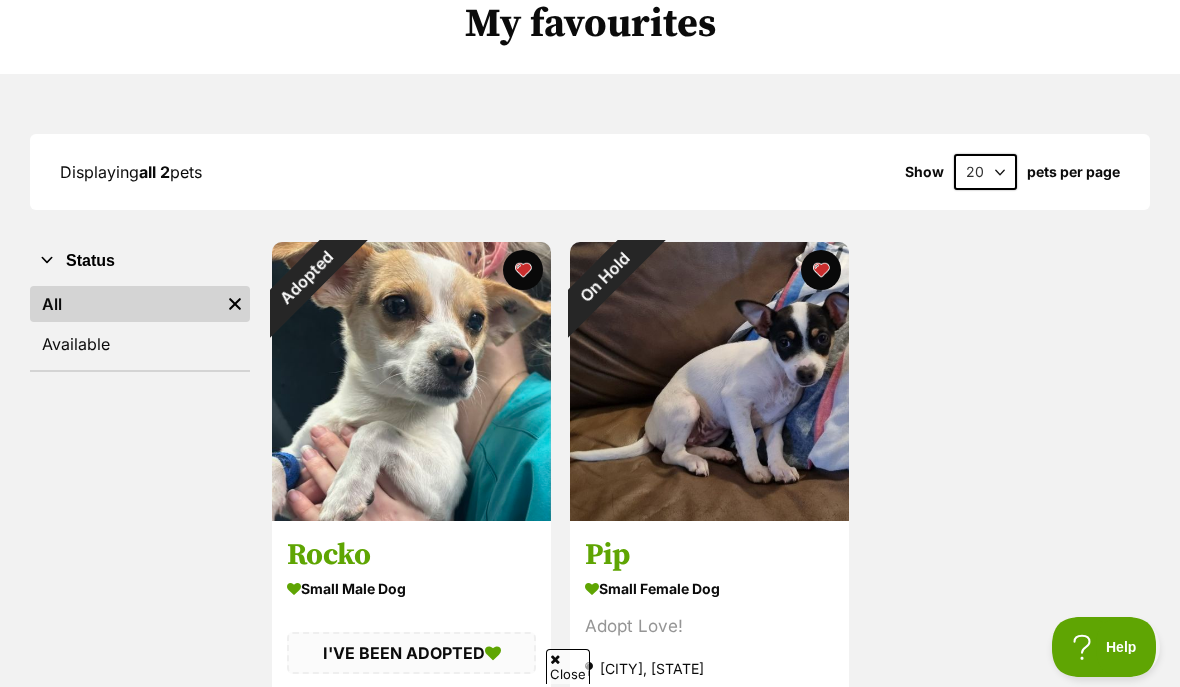 click on "Adopted" at bounding box center [307, 277] 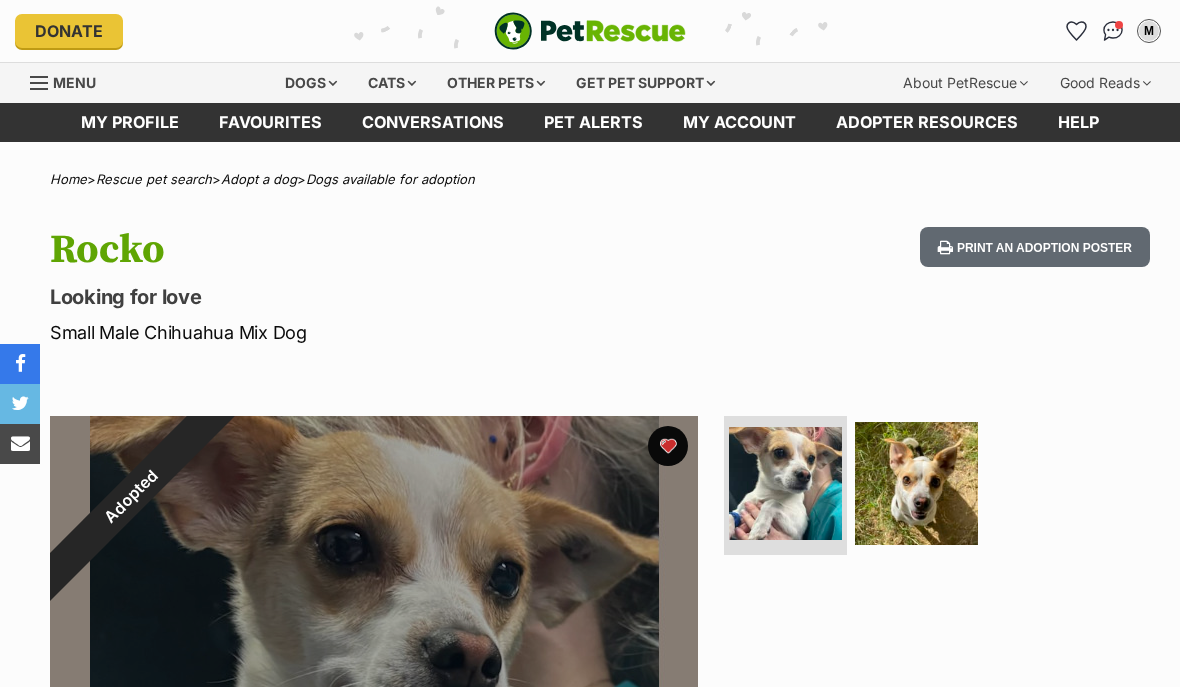 scroll, scrollTop: 0, scrollLeft: 0, axis: both 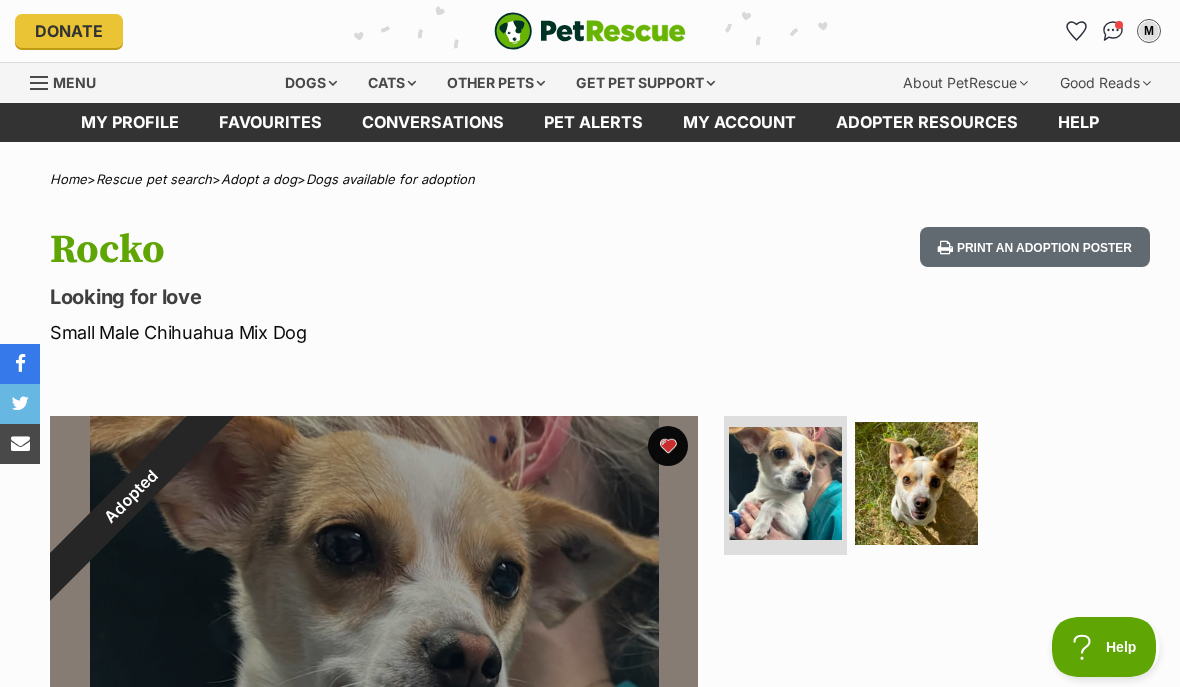 click at bounding box center (668, 446) 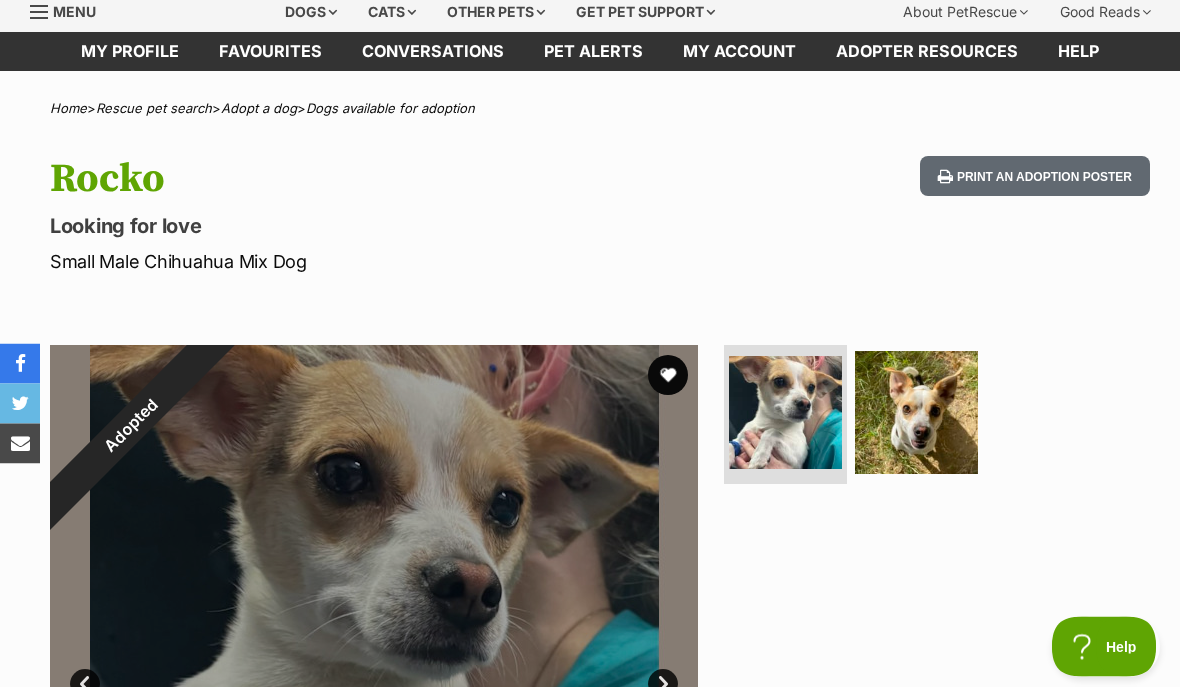 scroll, scrollTop: 0, scrollLeft: 0, axis: both 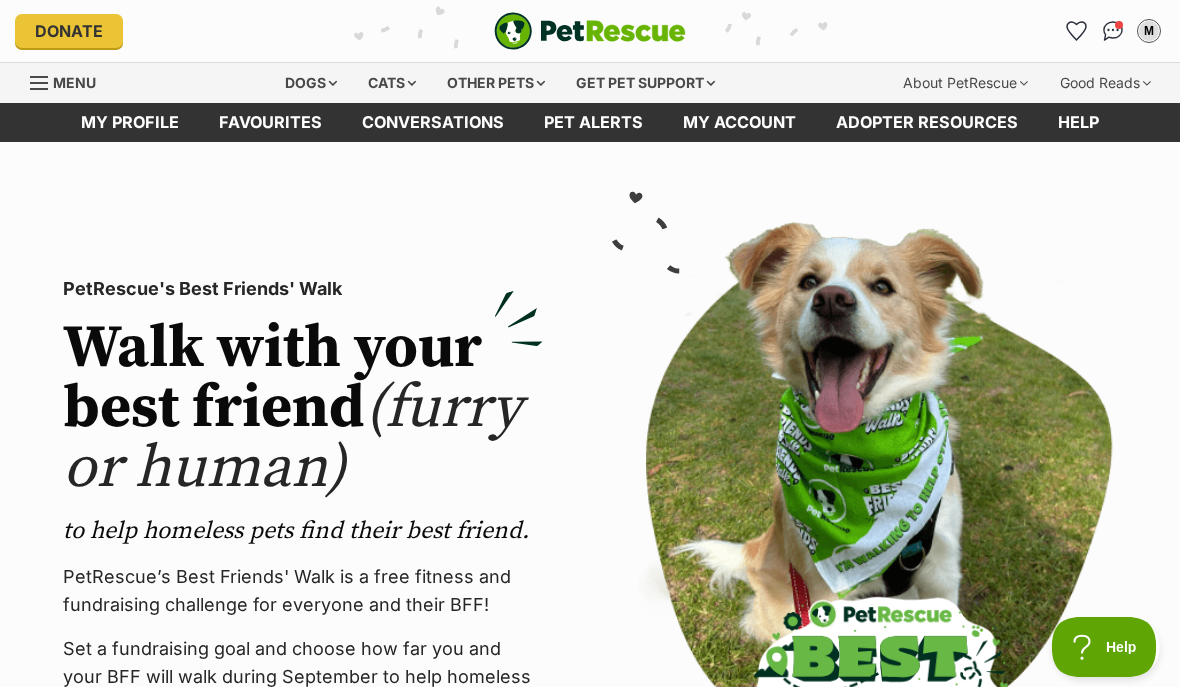 click on "Dogs" at bounding box center [311, 83] 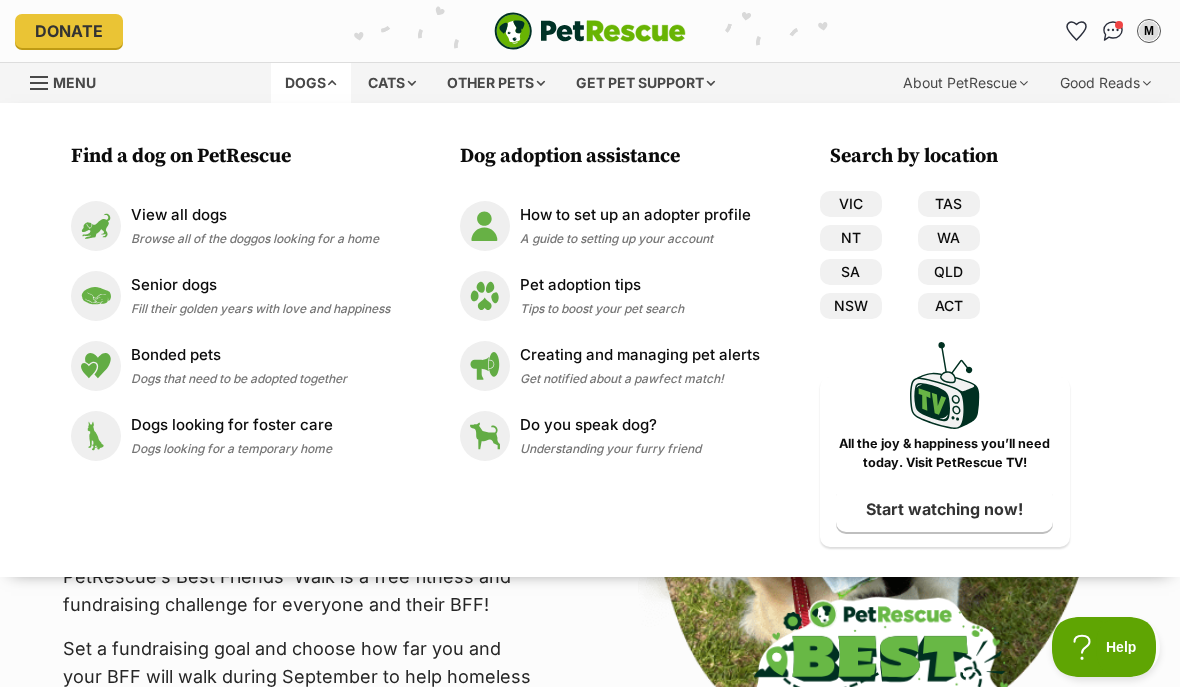click on "WA" at bounding box center [949, 238] 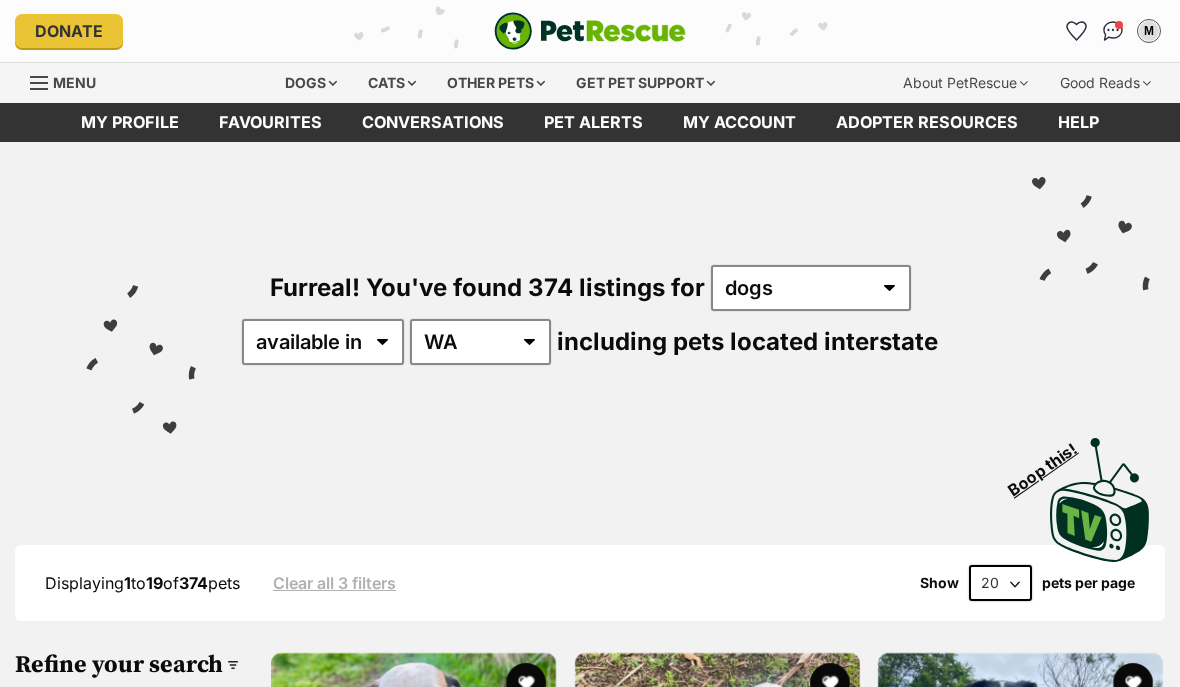 scroll, scrollTop: 0, scrollLeft: 0, axis: both 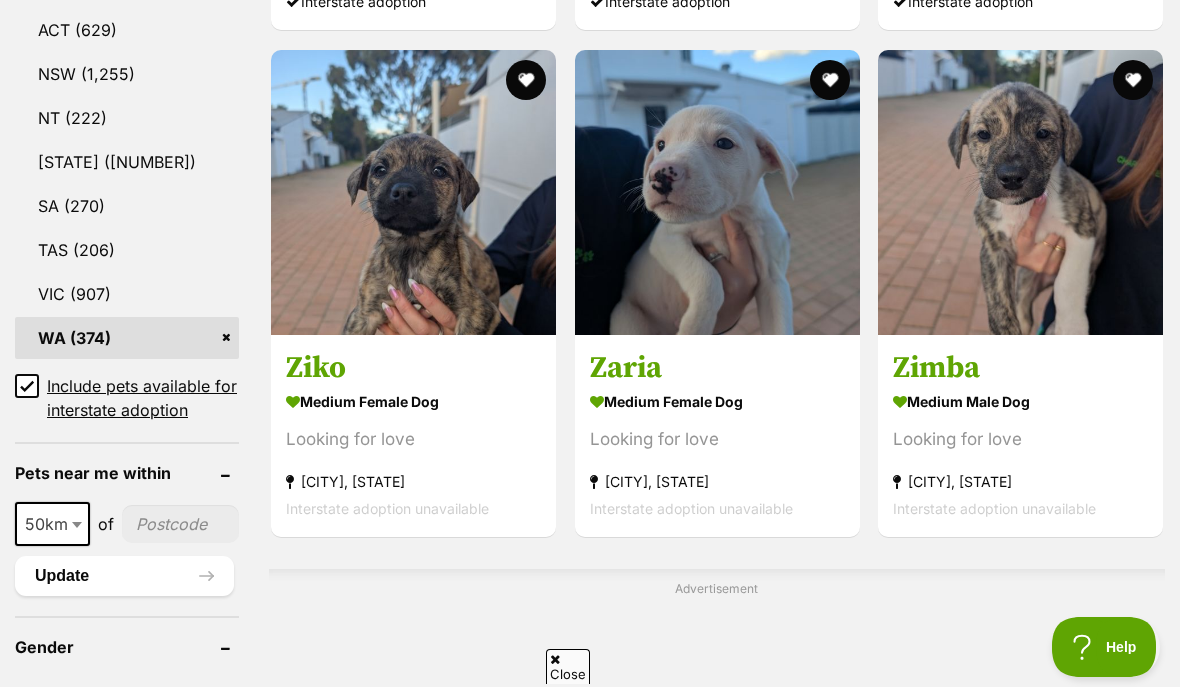 click on "Include pets available for interstate adoption" at bounding box center (27, 386) 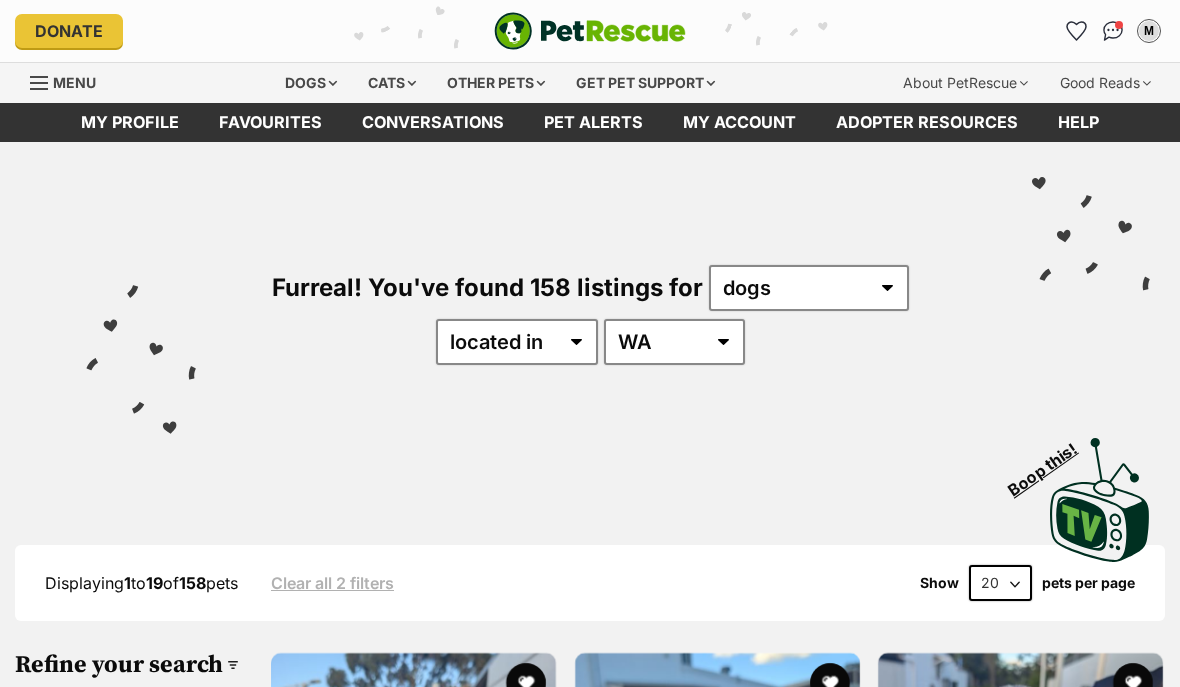 scroll, scrollTop: 0, scrollLeft: 0, axis: both 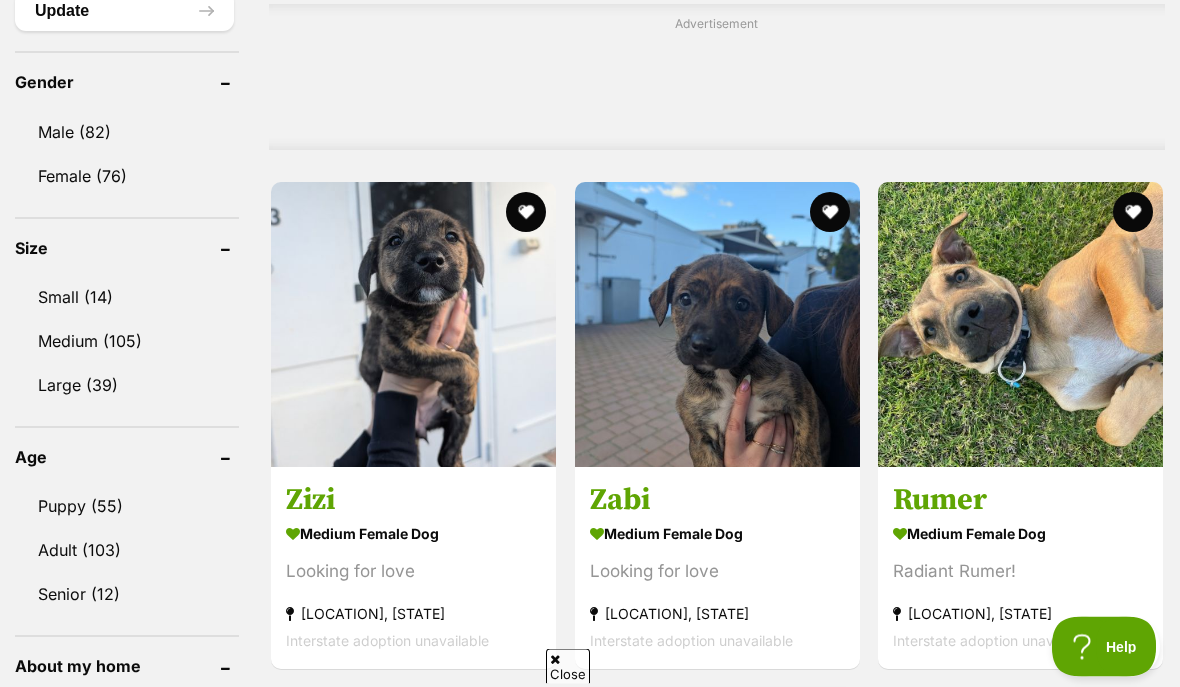 click on "Small (14)" at bounding box center (127, 298) 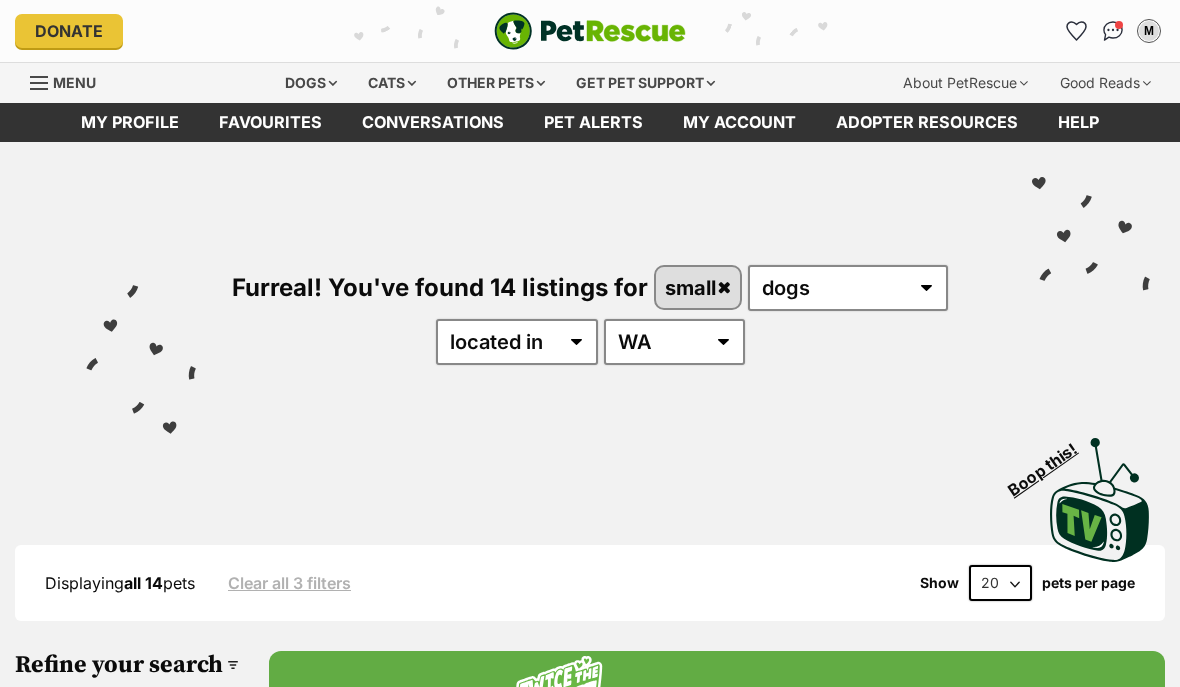 scroll, scrollTop: 0, scrollLeft: 0, axis: both 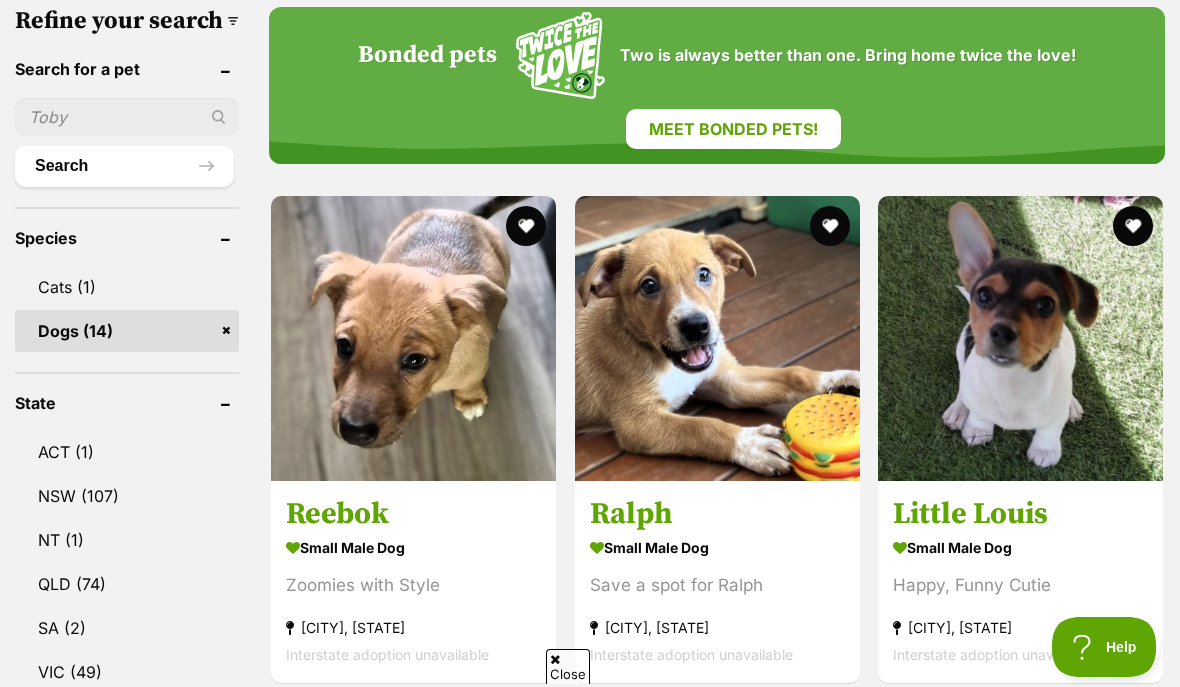 click at bounding box center [413, 338] 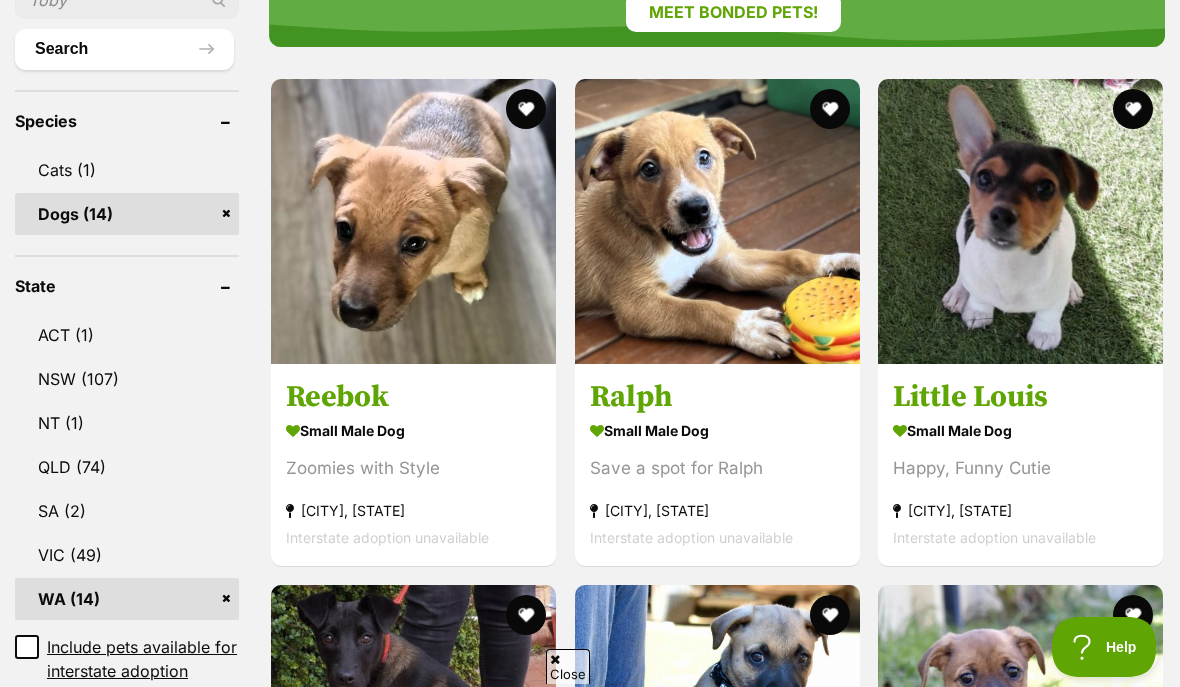 scroll, scrollTop: 760, scrollLeft: 0, axis: vertical 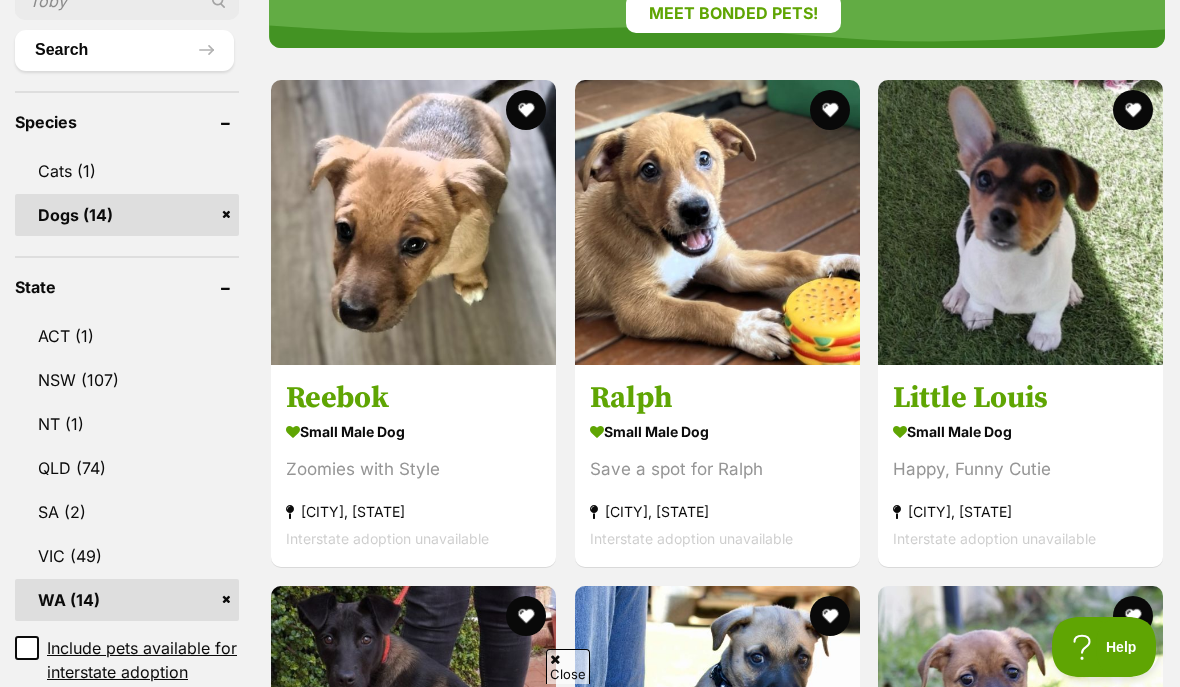 click at bounding box center [1020, 222] 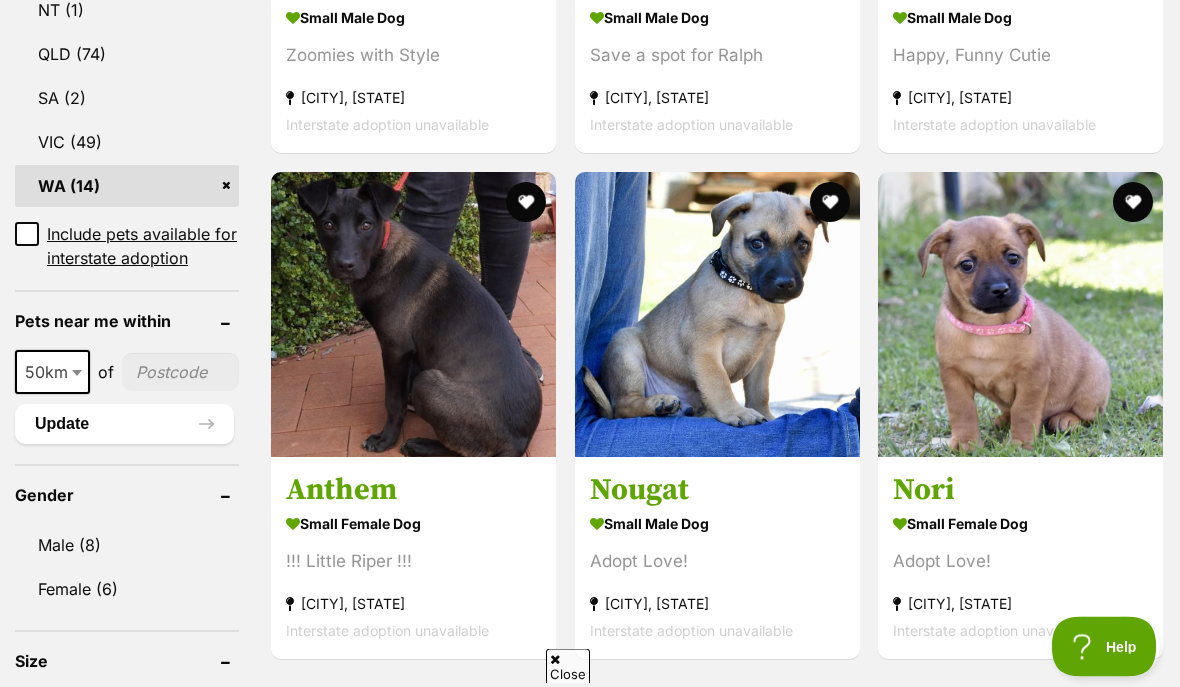 scroll, scrollTop: 1174, scrollLeft: 0, axis: vertical 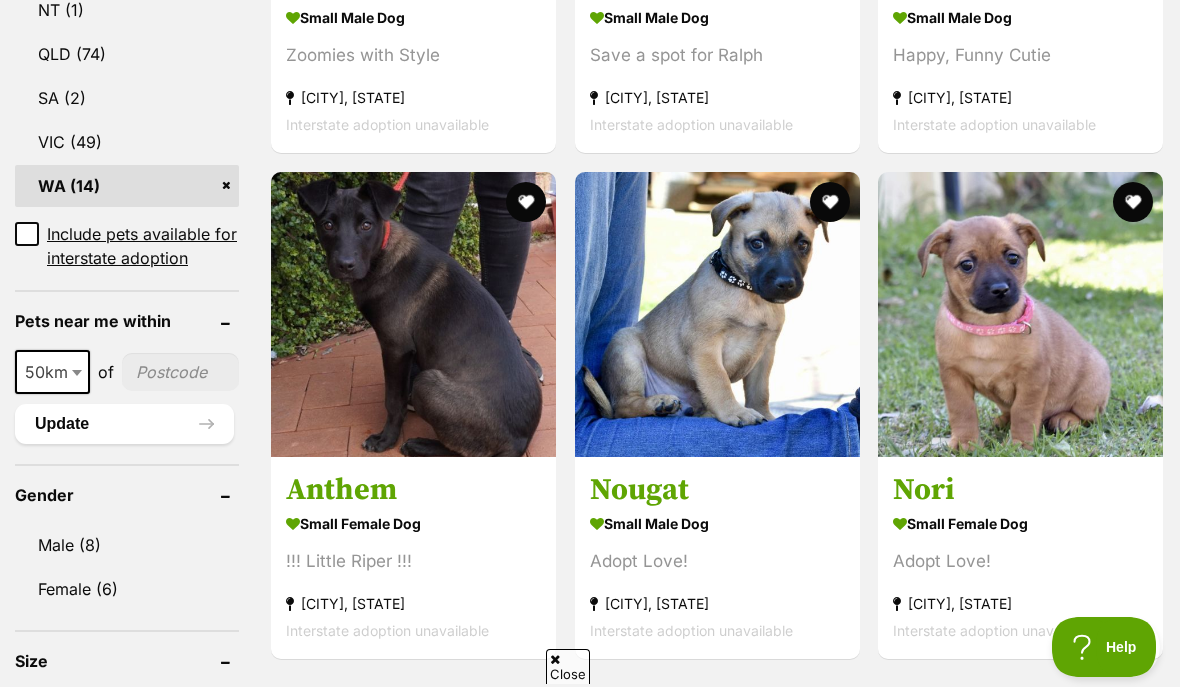 click at bounding box center [413, 314] 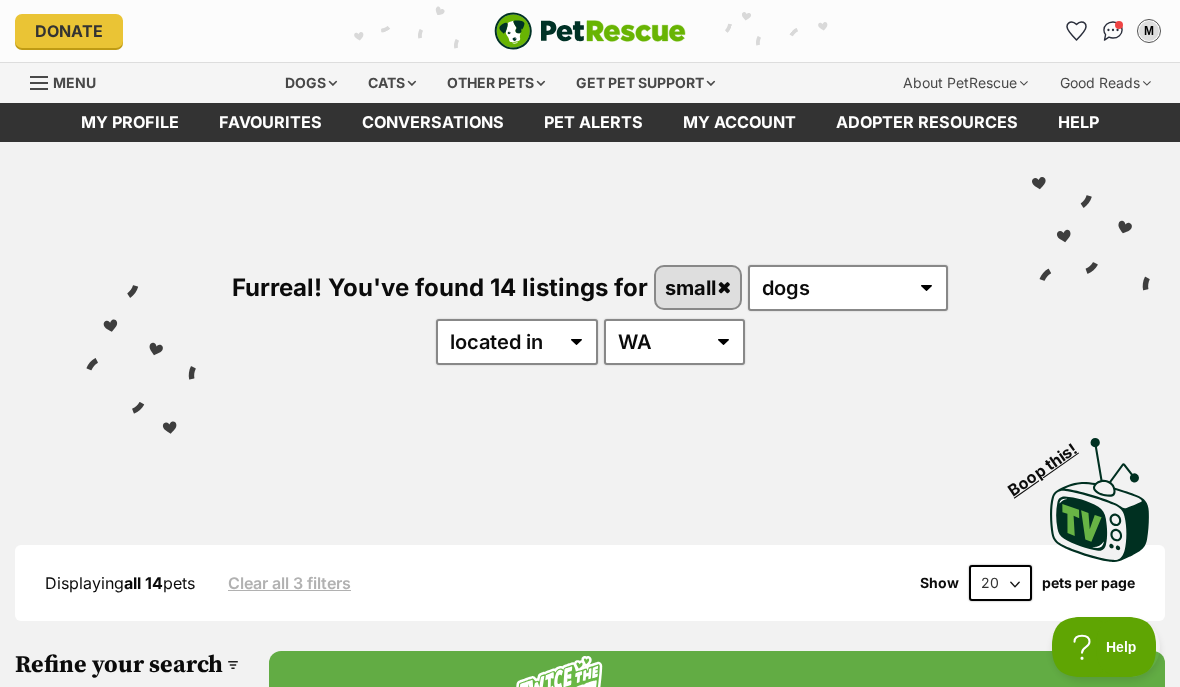 scroll, scrollTop: 1263, scrollLeft: 0, axis: vertical 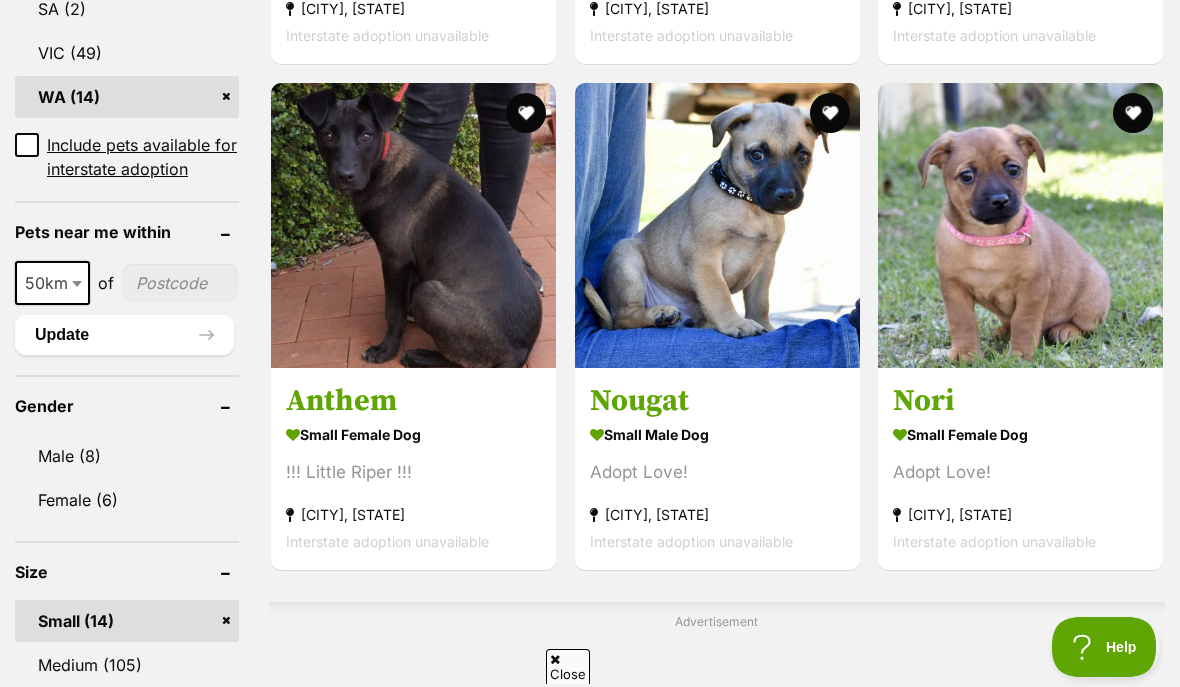 click at bounding box center (1020, 225) 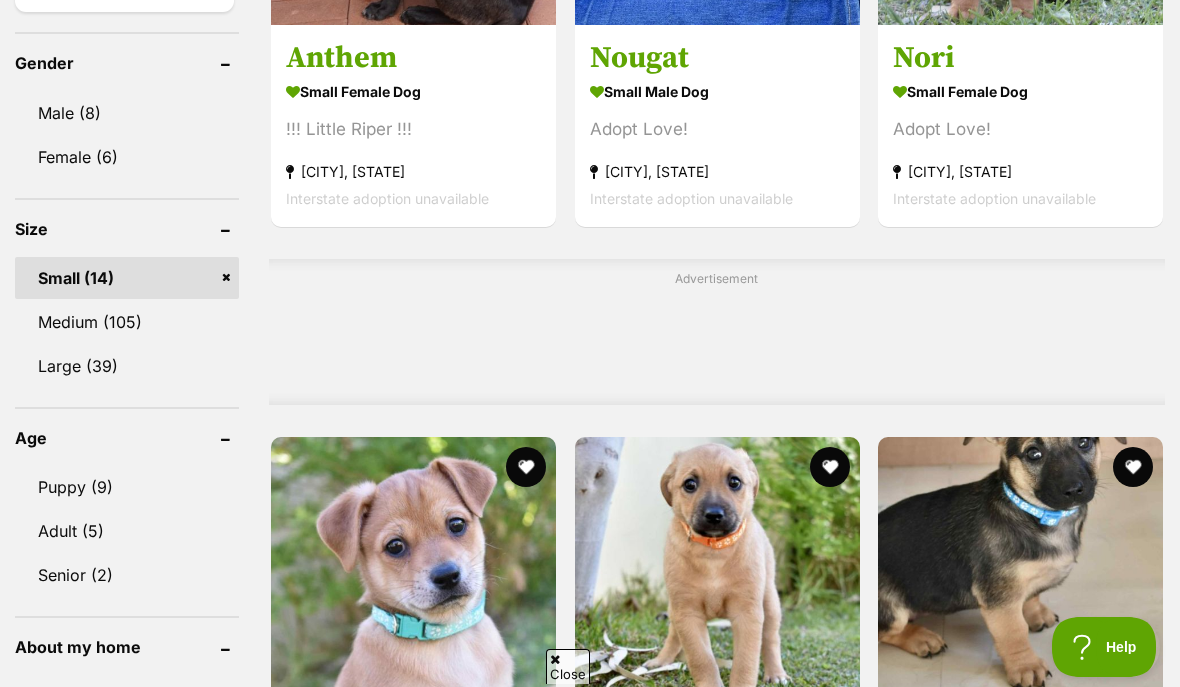 scroll, scrollTop: 1620, scrollLeft: 0, axis: vertical 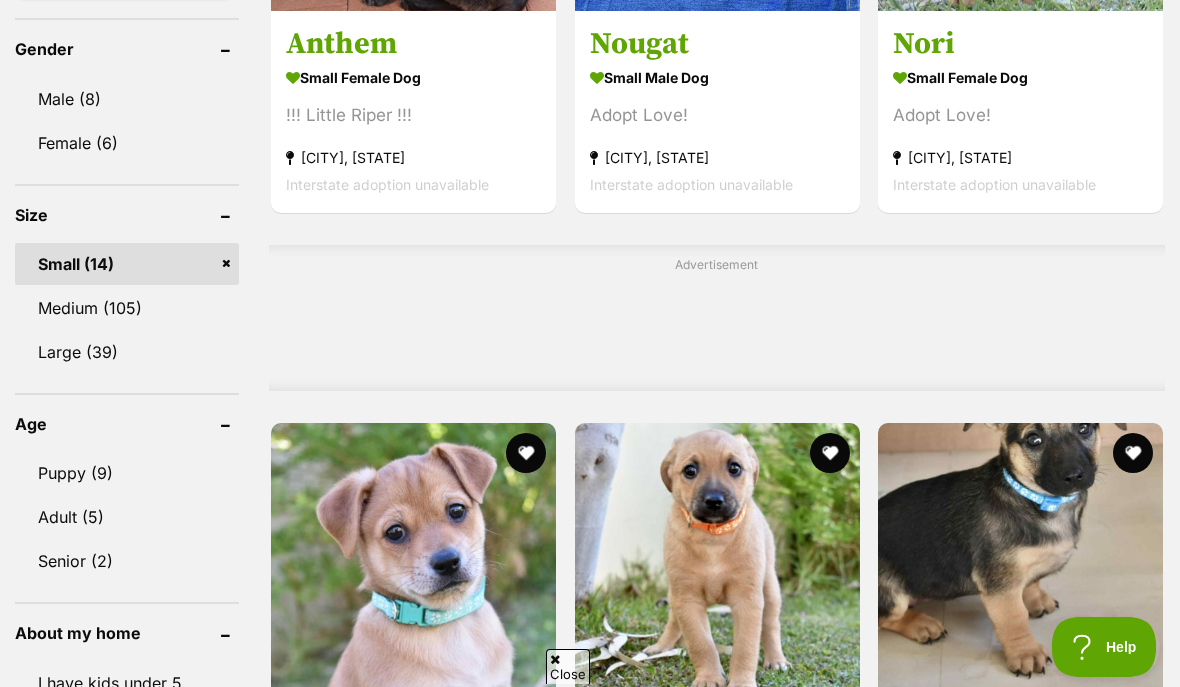 click at bounding box center (413, 565) 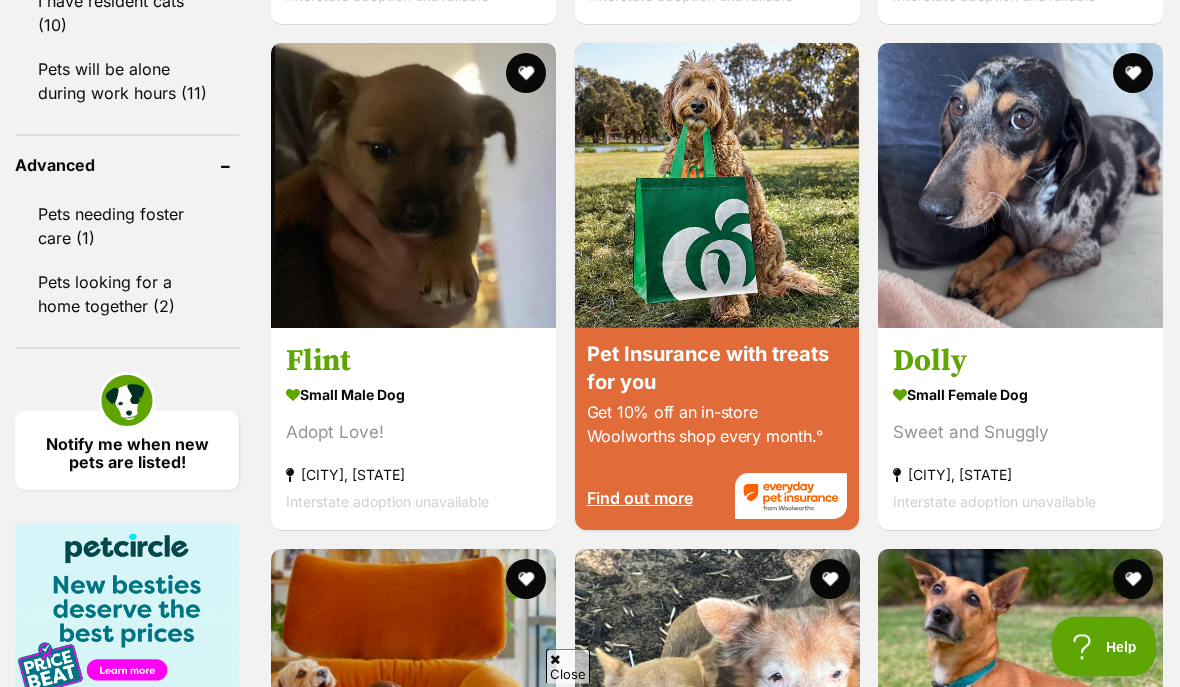 scroll, scrollTop: 2506, scrollLeft: 0, axis: vertical 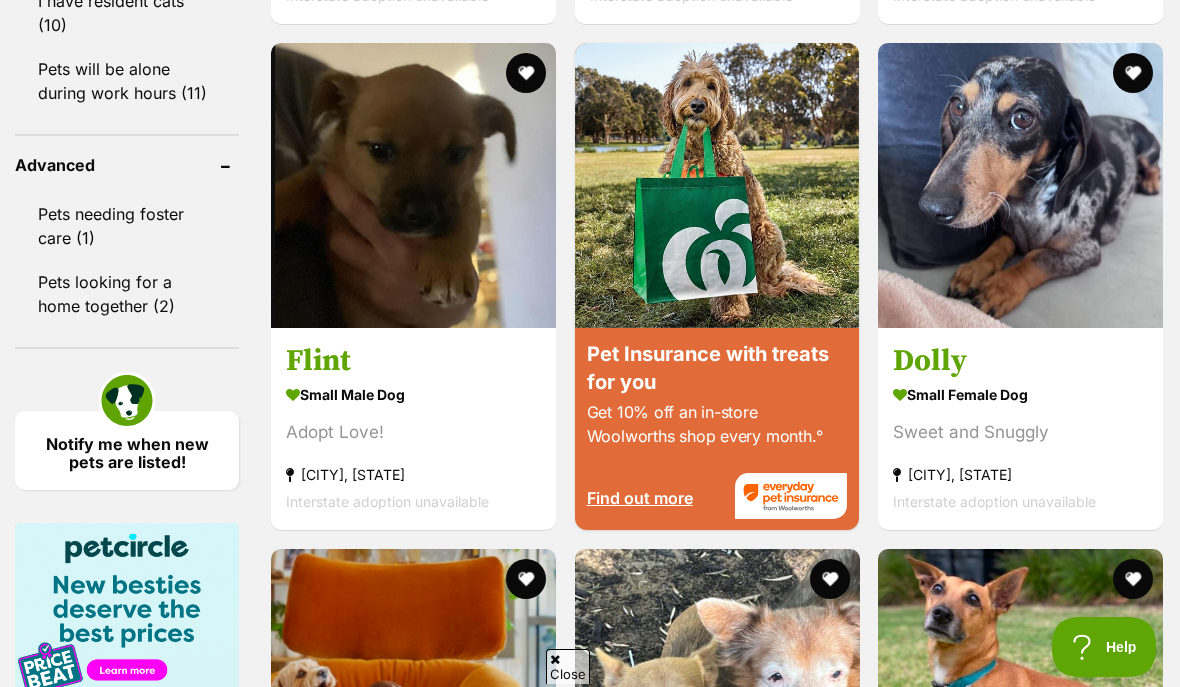 click at bounding box center [413, 185] 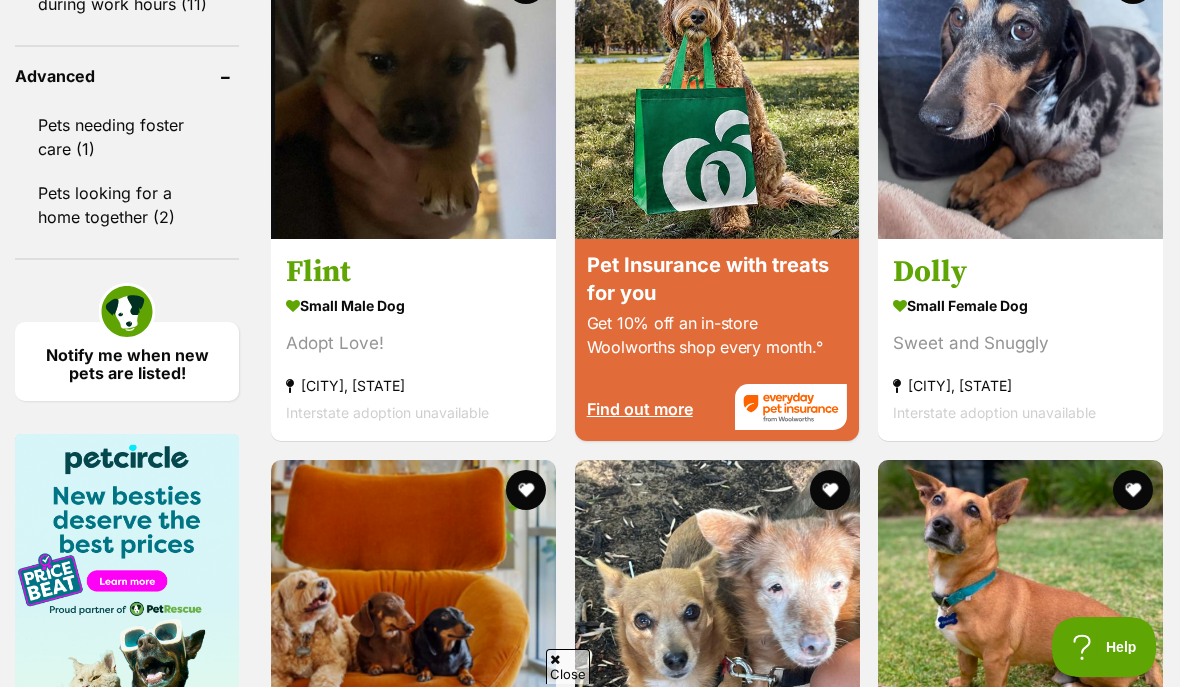 click at bounding box center [1020, 96] 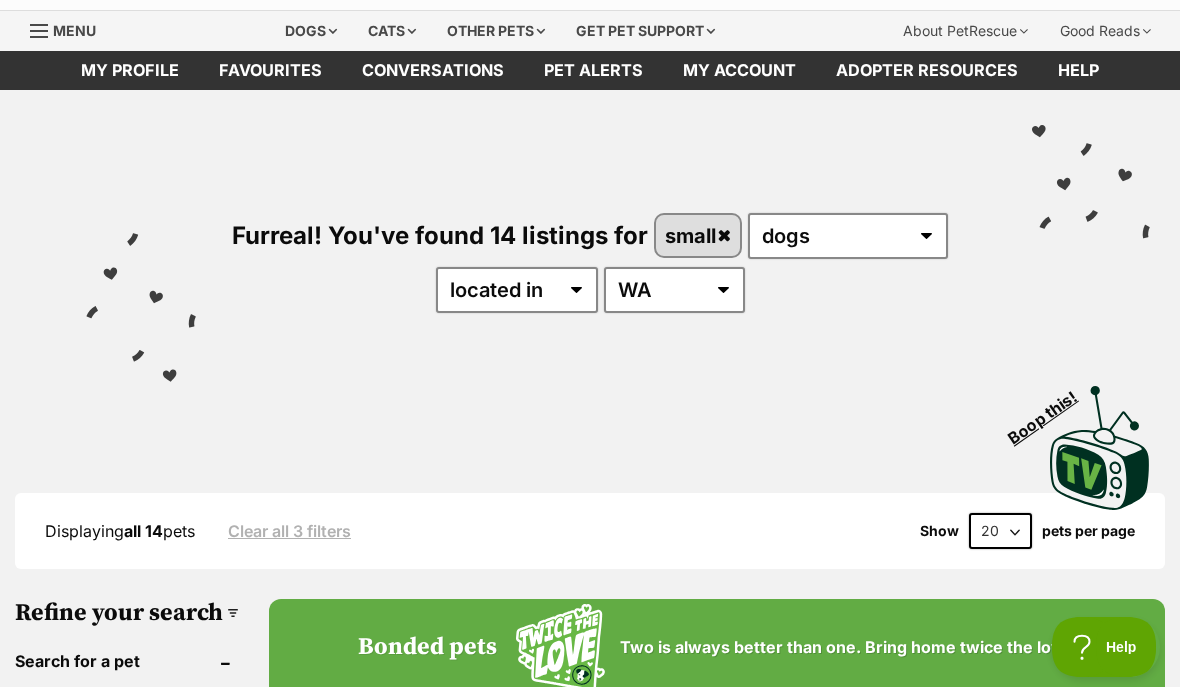 scroll, scrollTop: 0, scrollLeft: 0, axis: both 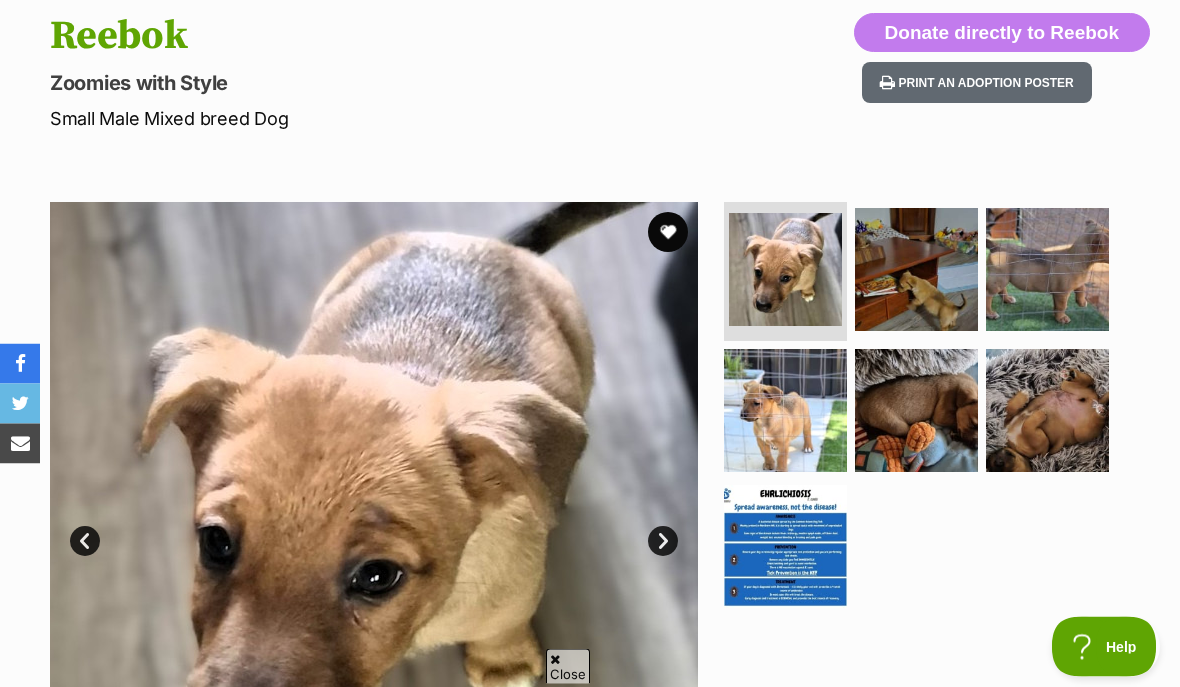 click at bounding box center (785, 411) 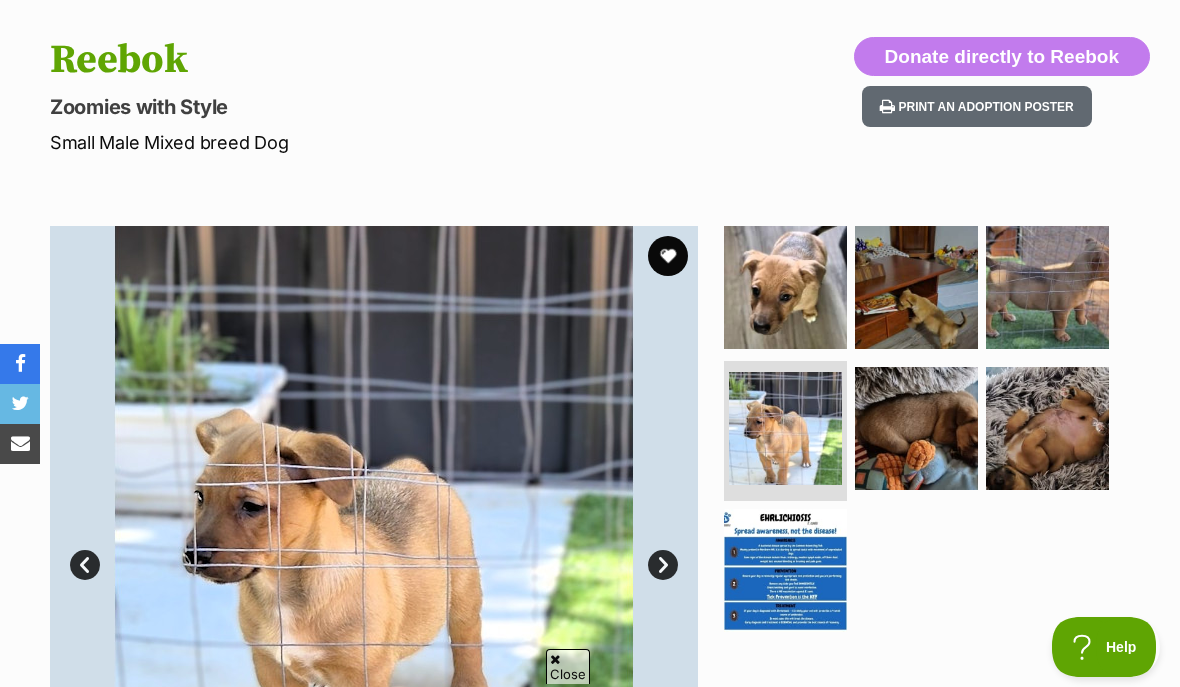 scroll, scrollTop: 0, scrollLeft: 0, axis: both 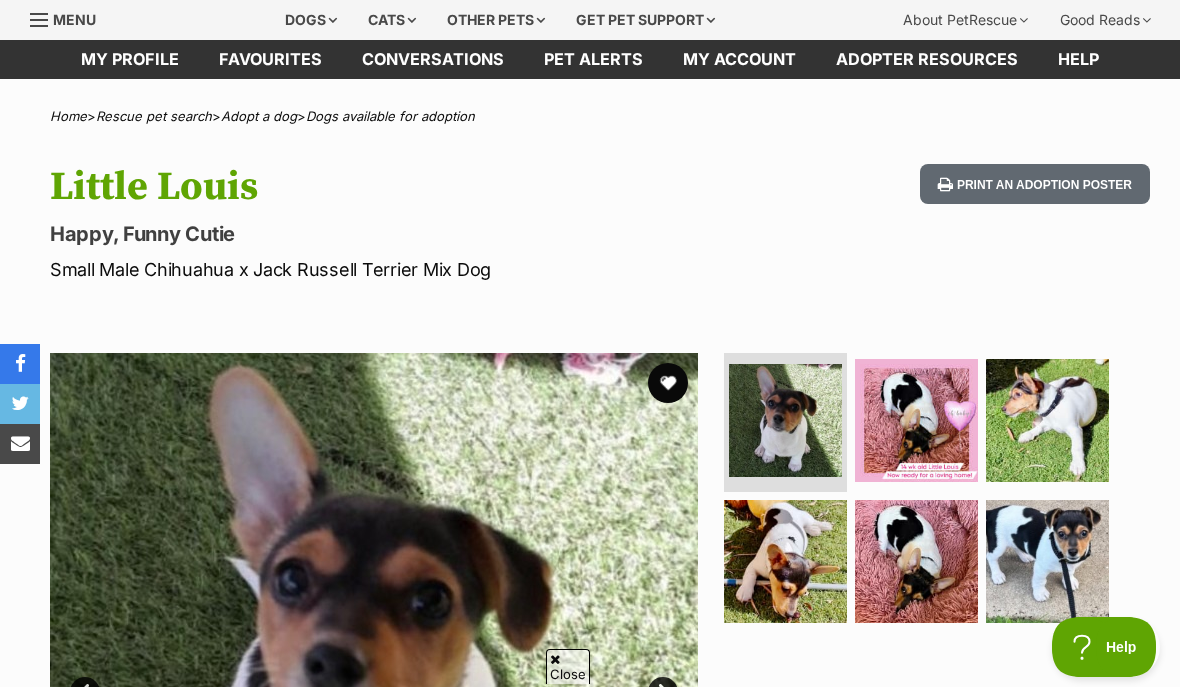 click at bounding box center (668, 383) 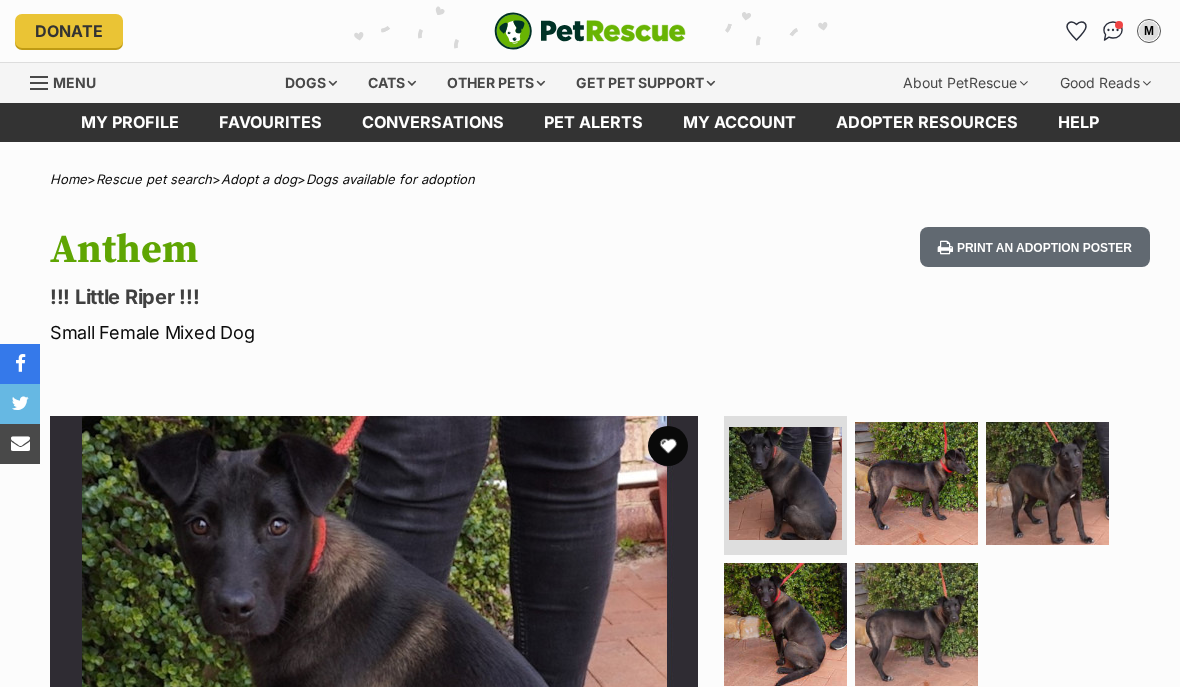 scroll, scrollTop: 0, scrollLeft: 0, axis: both 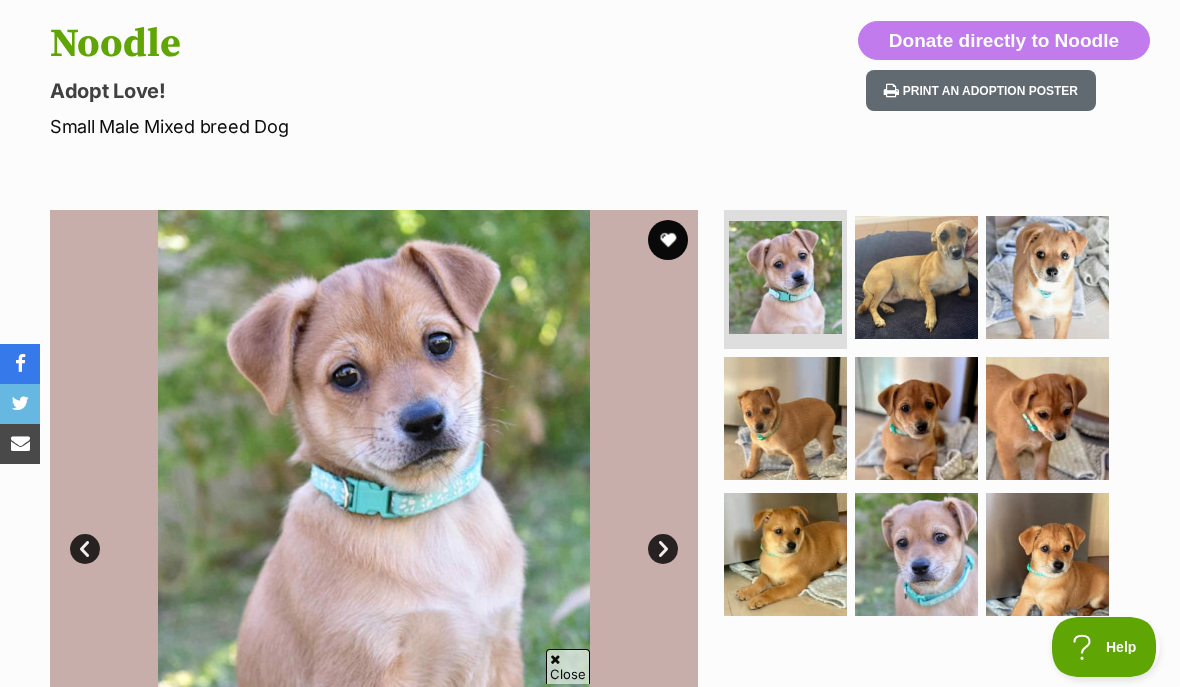 click at bounding box center (785, 418) 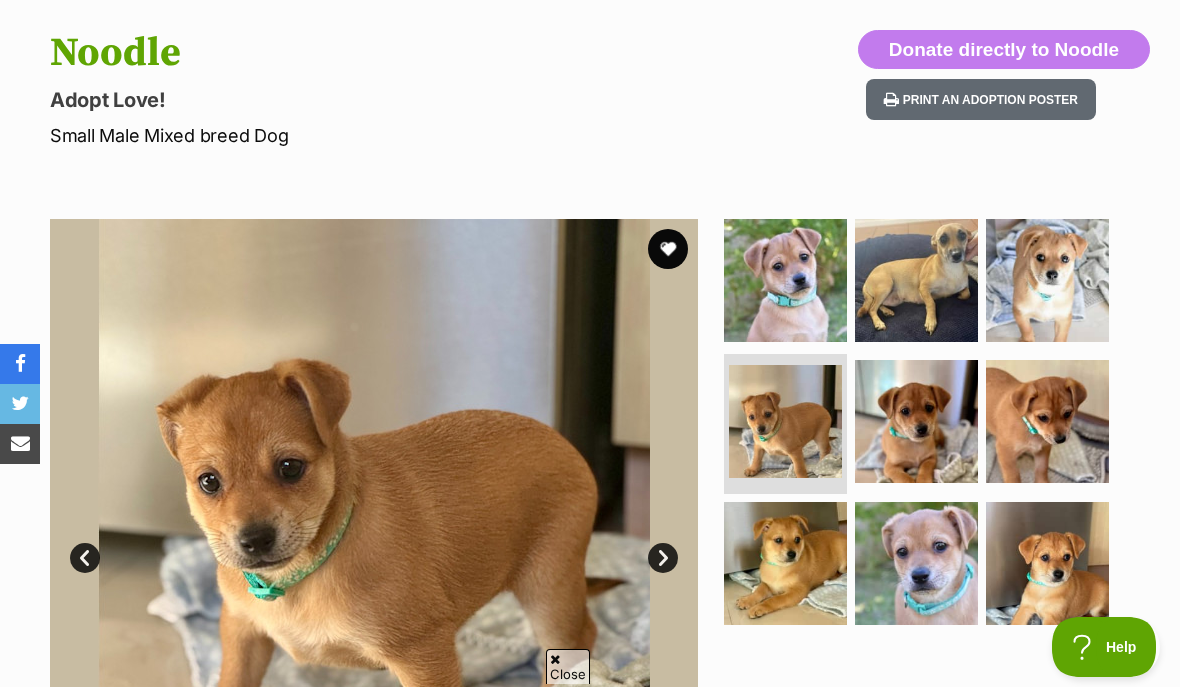 scroll, scrollTop: 0, scrollLeft: 0, axis: both 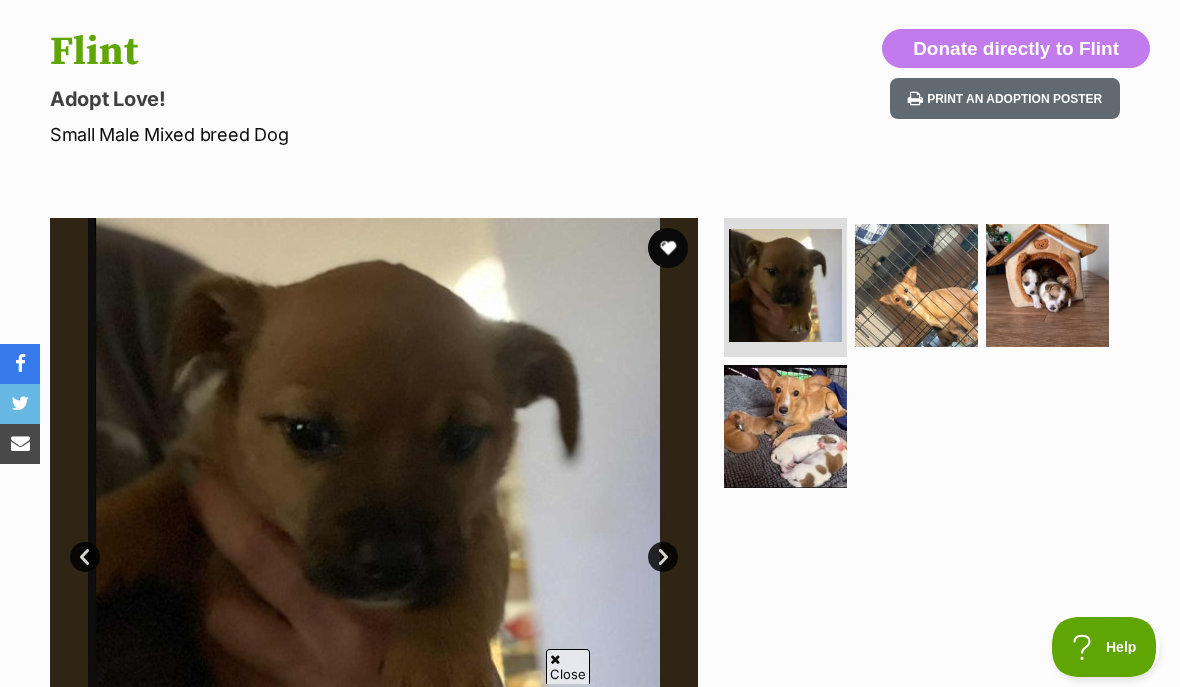 click at bounding box center [916, 285] 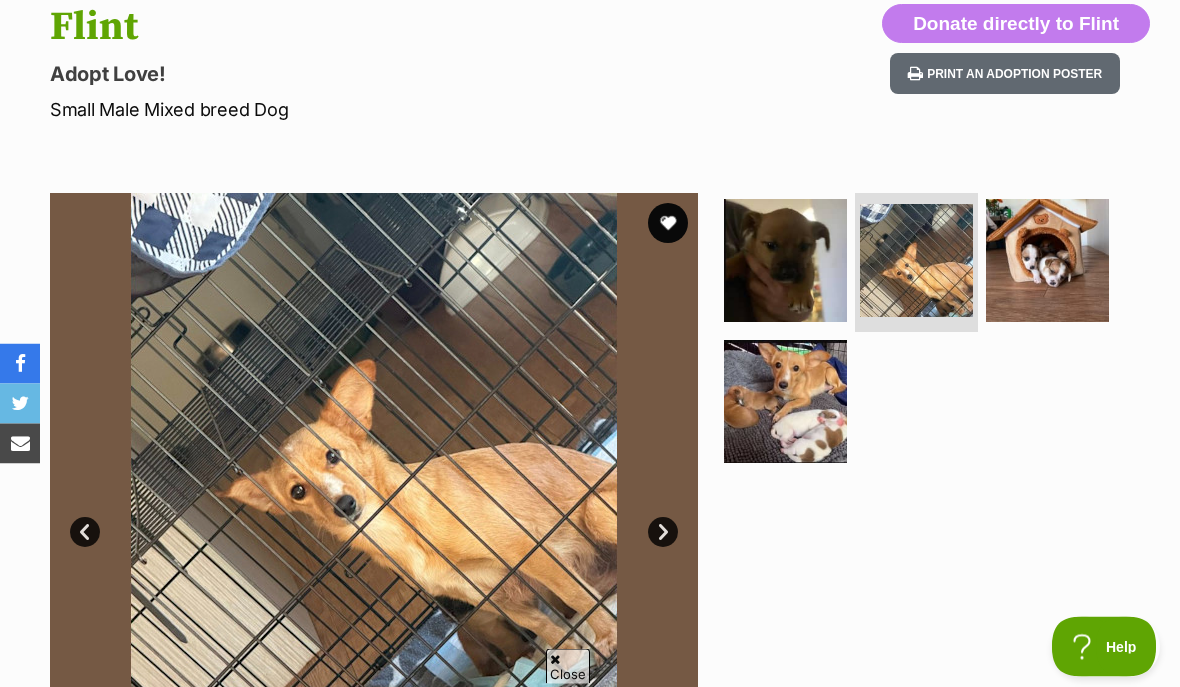scroll, scrollTop: 223, scrollLeft: 0, axis: vertical 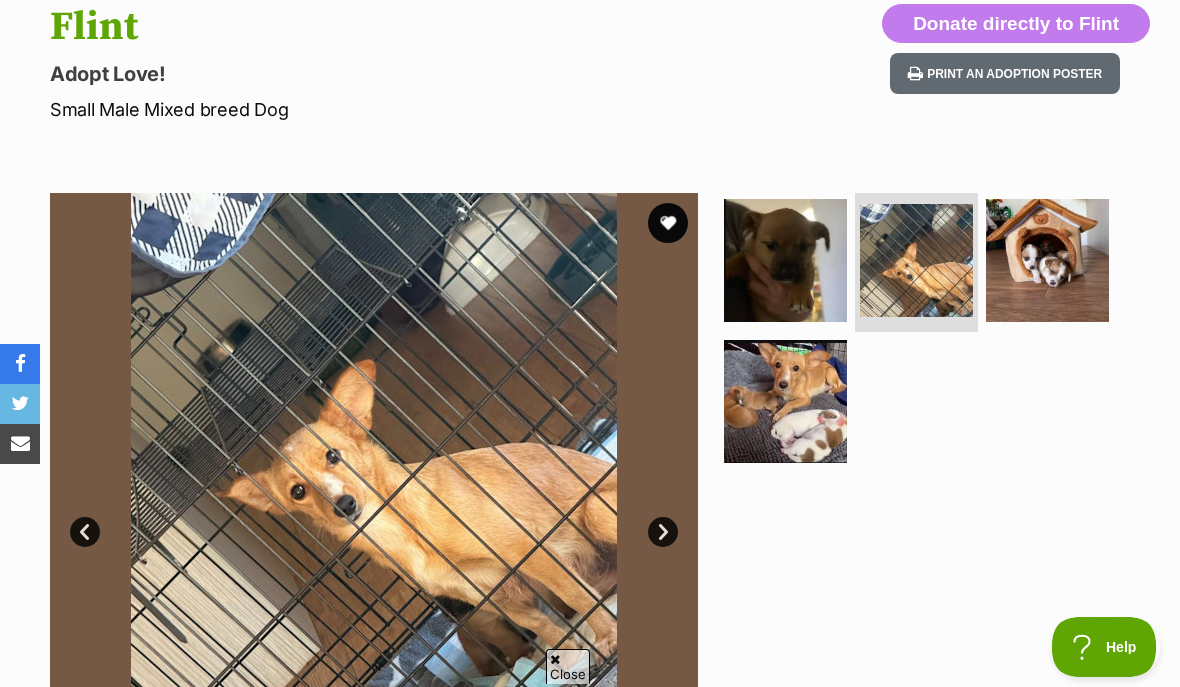 click at bounding box center [1047, 260] 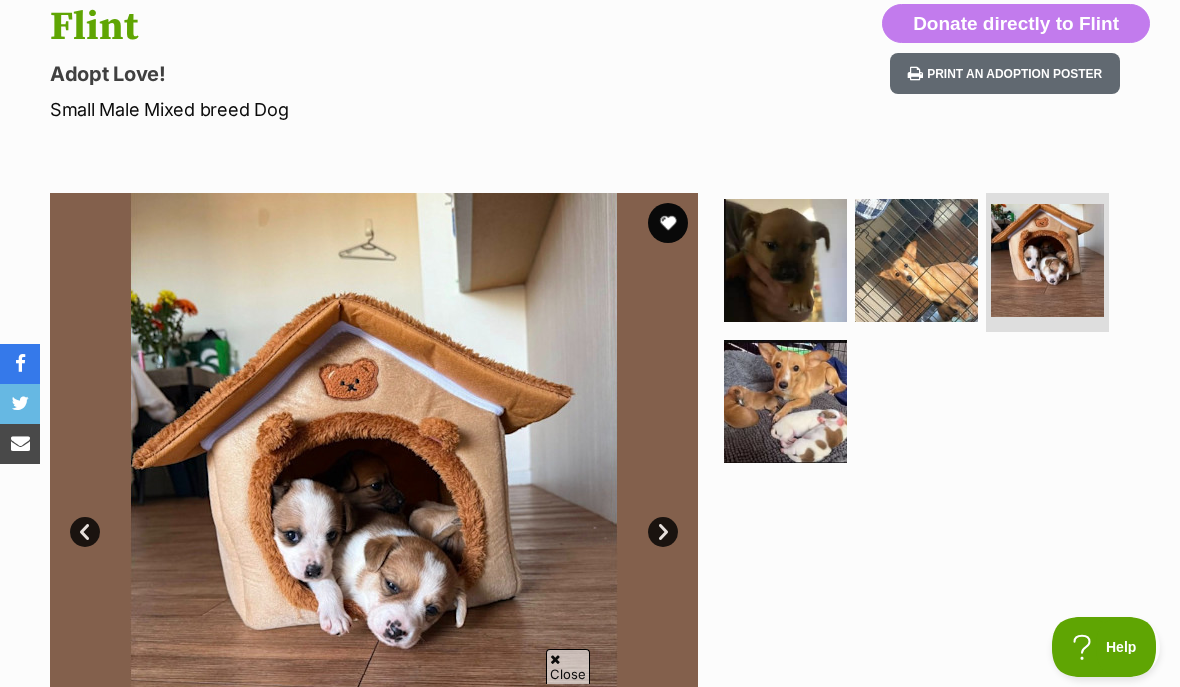 click at bounding box center (785, 401) 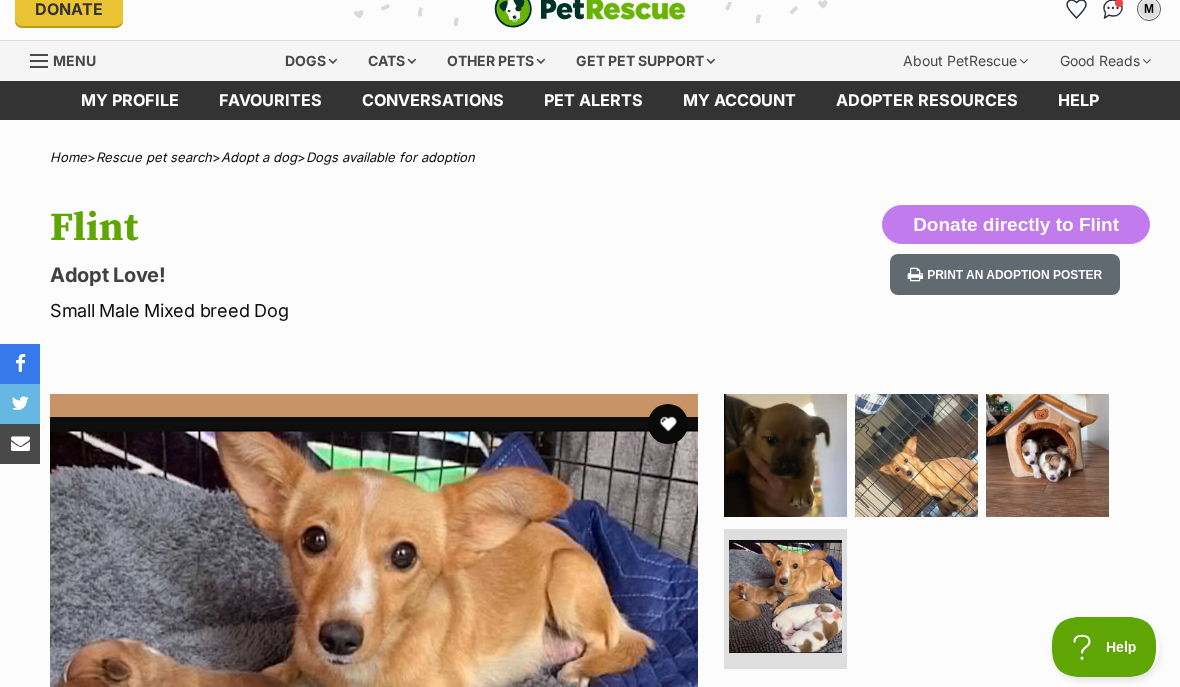 scroll, scrollTop: 0, scrollLeft: 0, axis: both 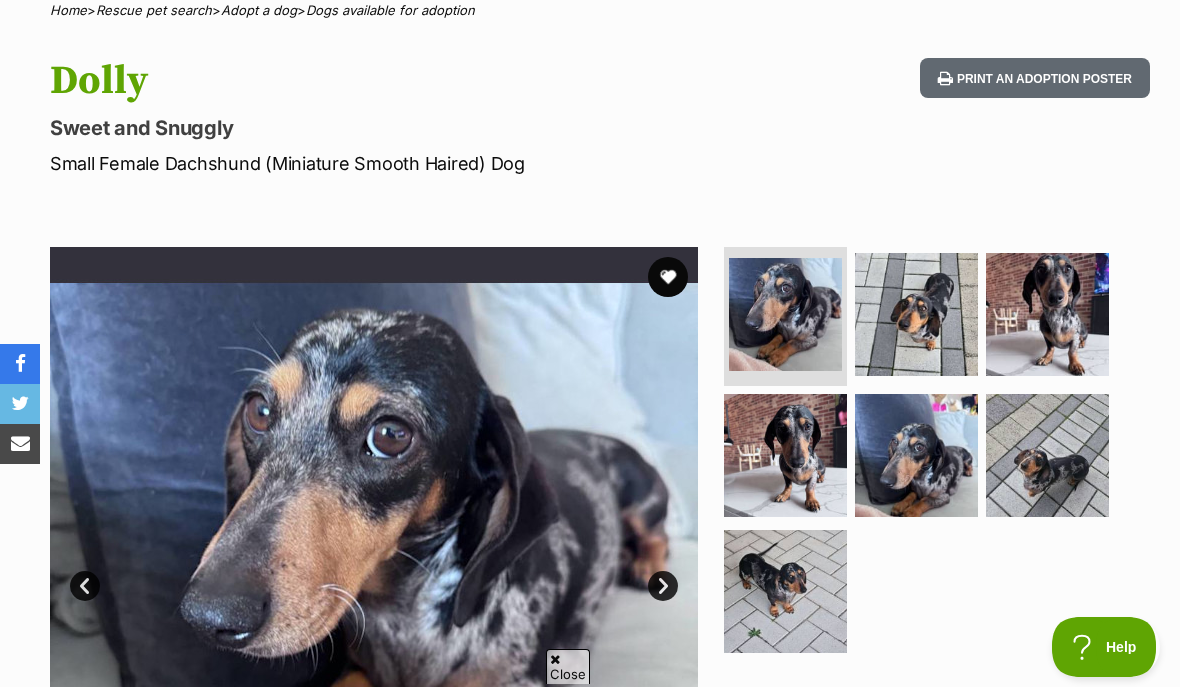 click at bounding box center (785, 591) 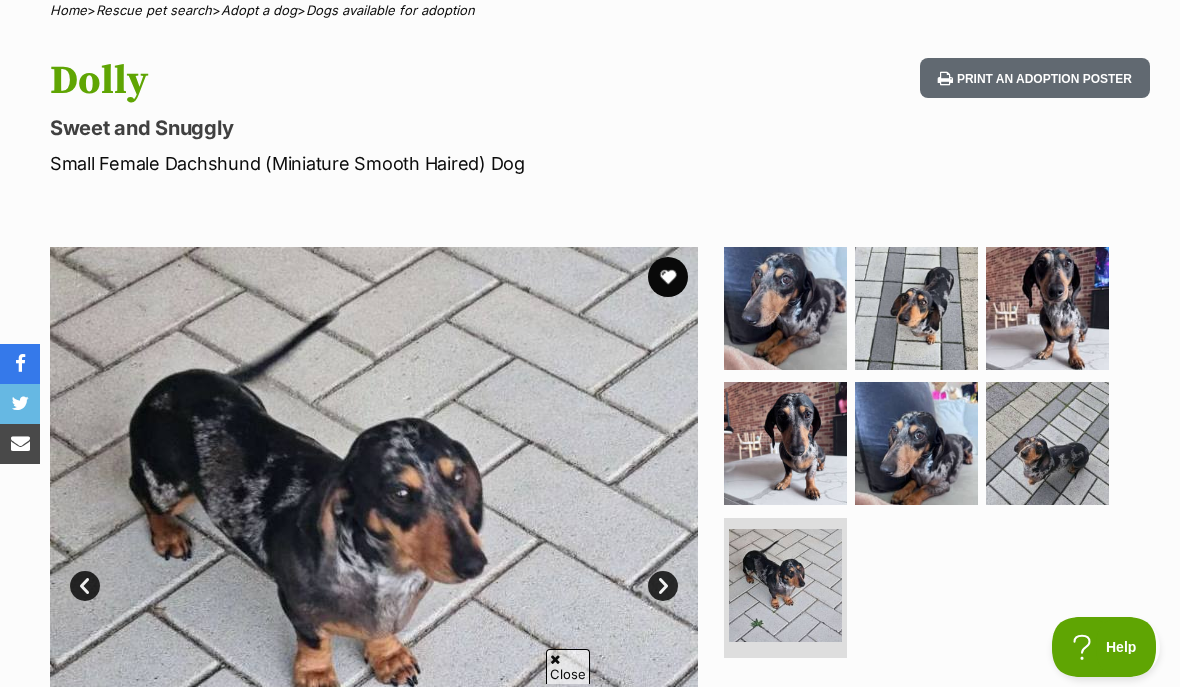 click at bounding box center (916, 443) 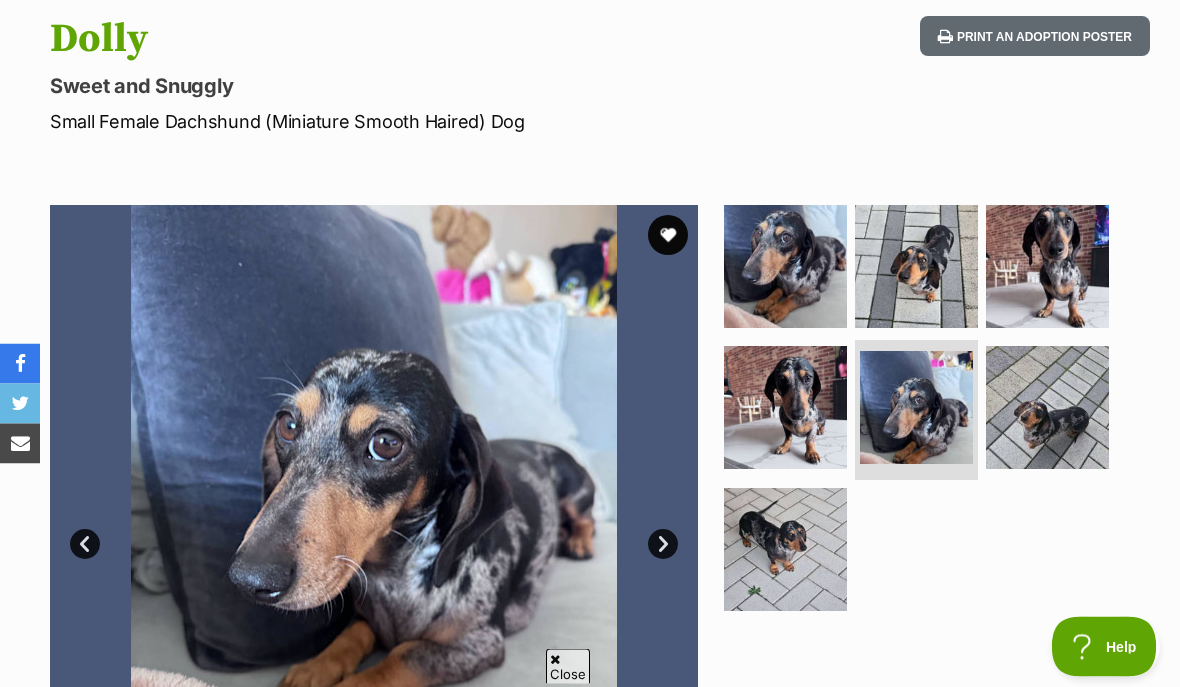scroll, scrollTop: 211, scrollLeft: 0, axis: vertical 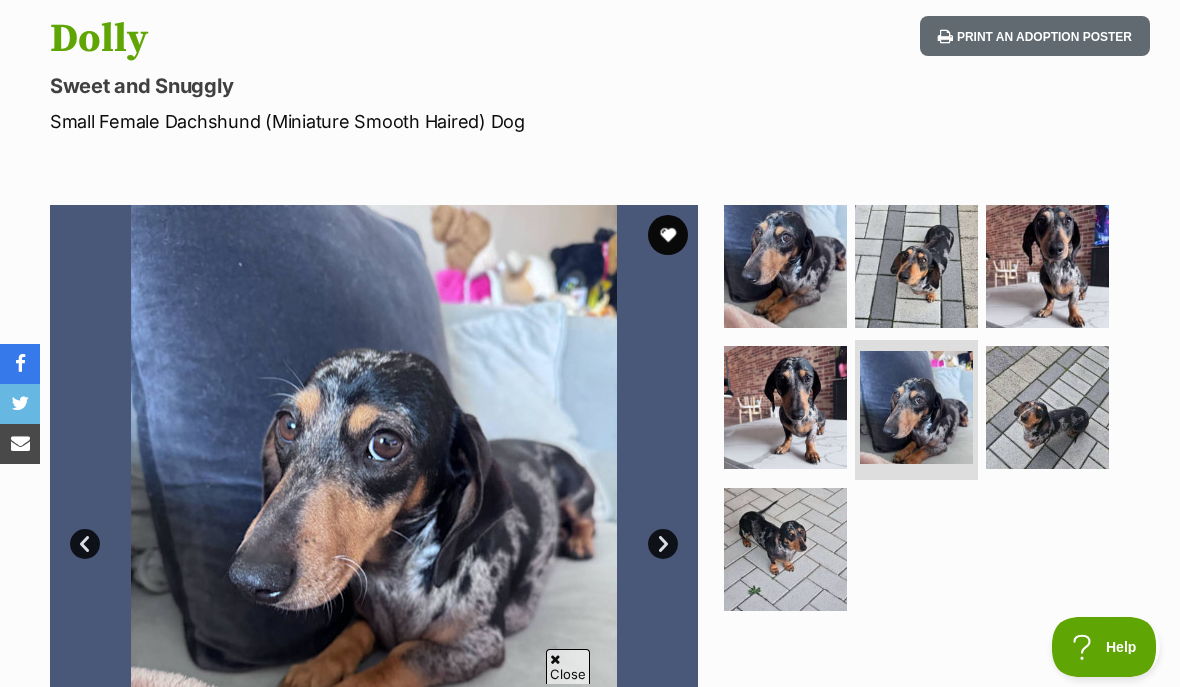 click at bounding box center (1047, 407) 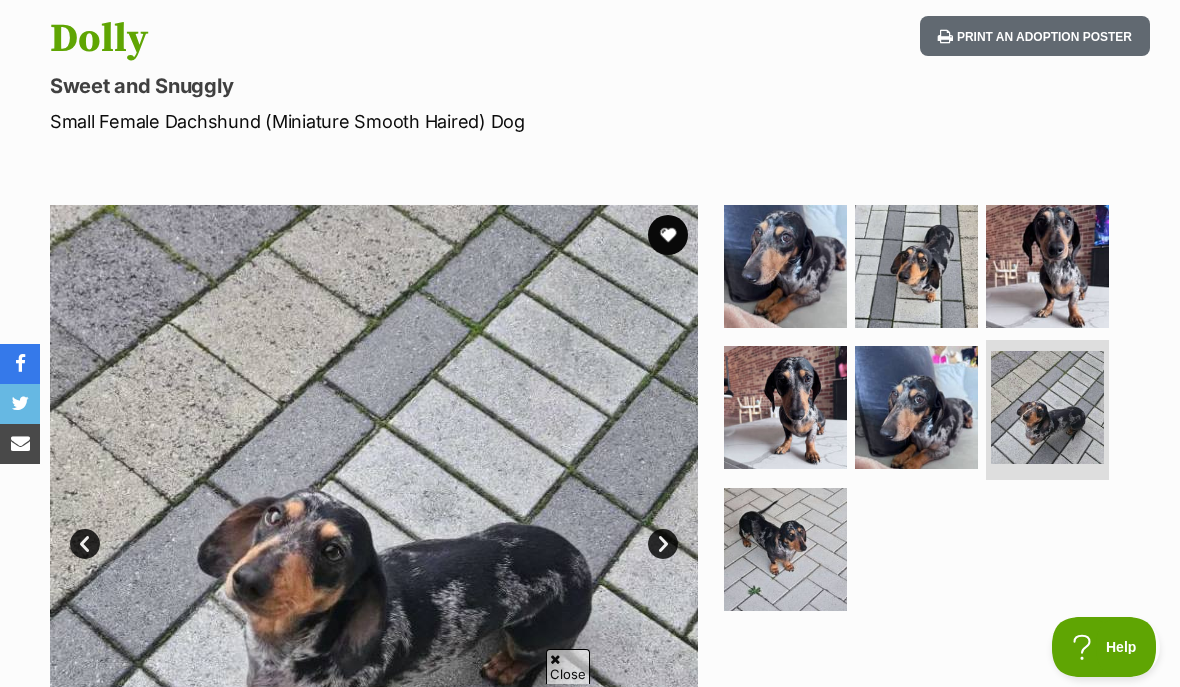 click at bounding box center (785, 407) 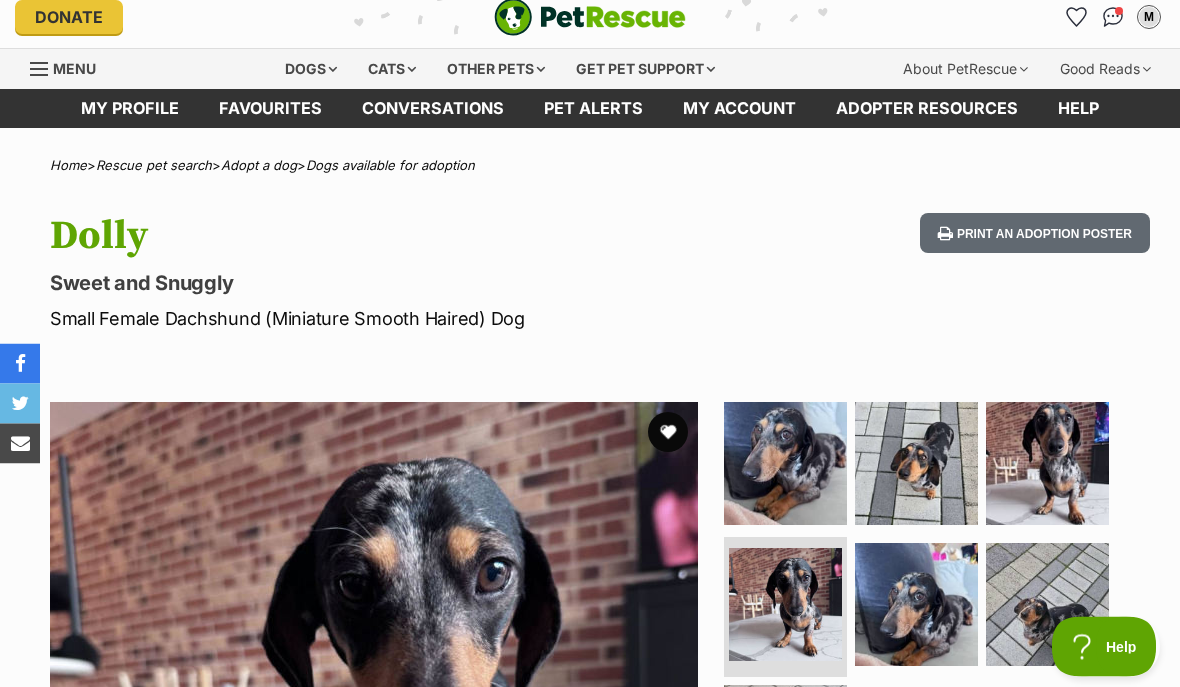 scroll, scrollTop: 0, scrollLeft: 0, axis: both 